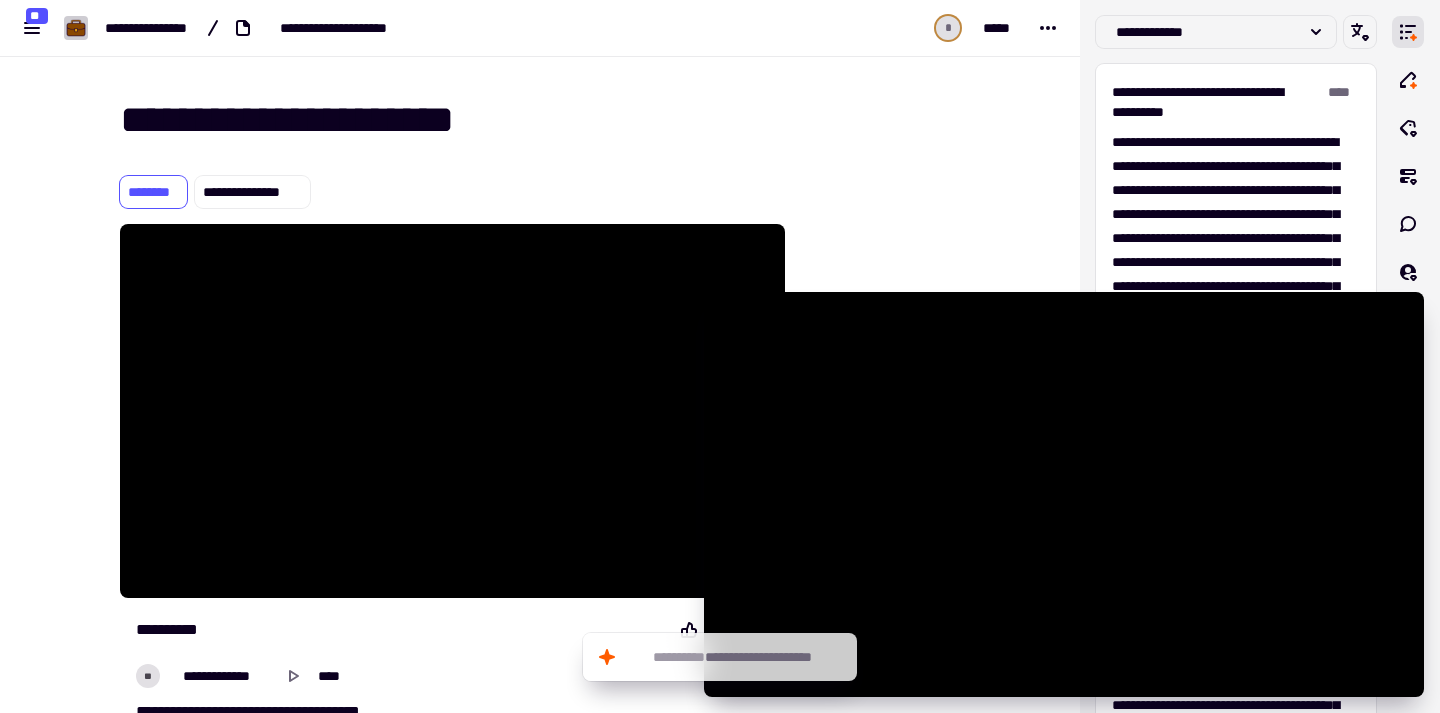 scroll, scrollTop: 0, scrollLeft: 0, axis: both 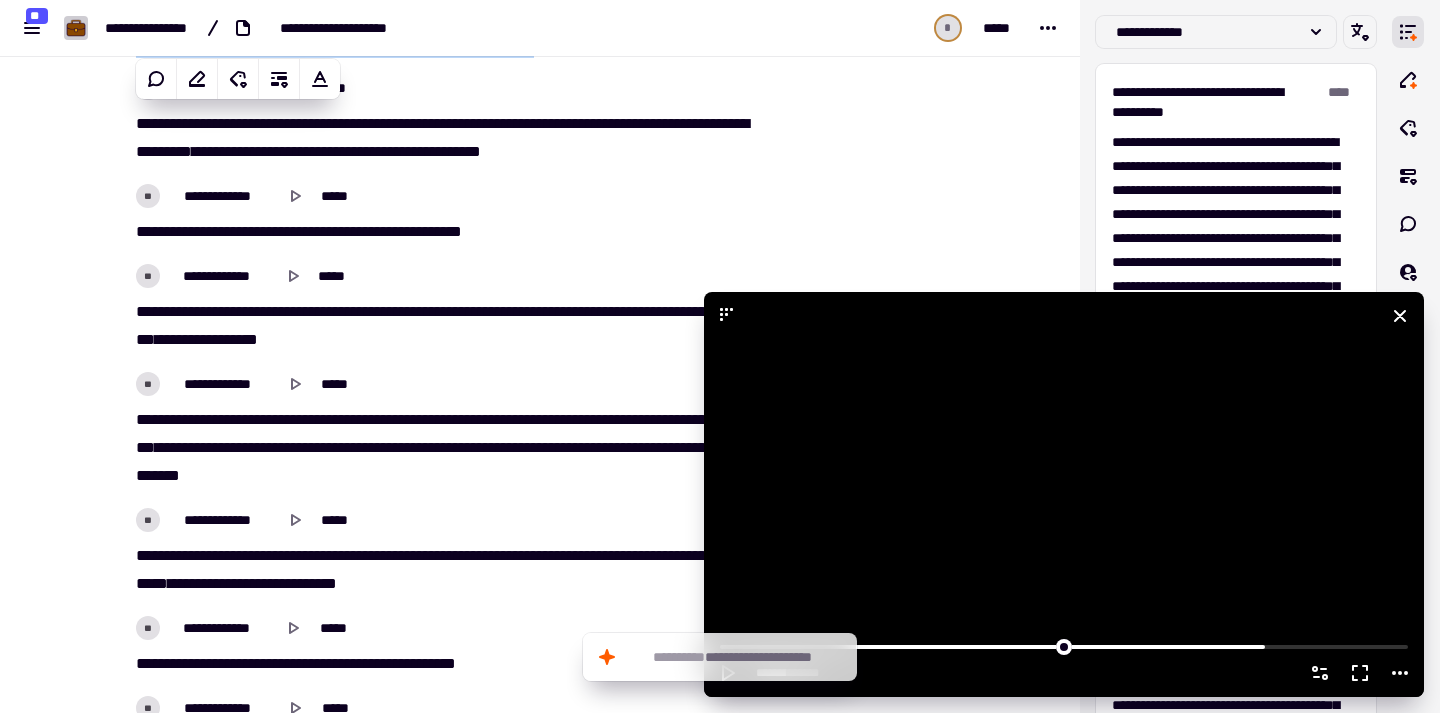 click at bounding box center (1064, 494) 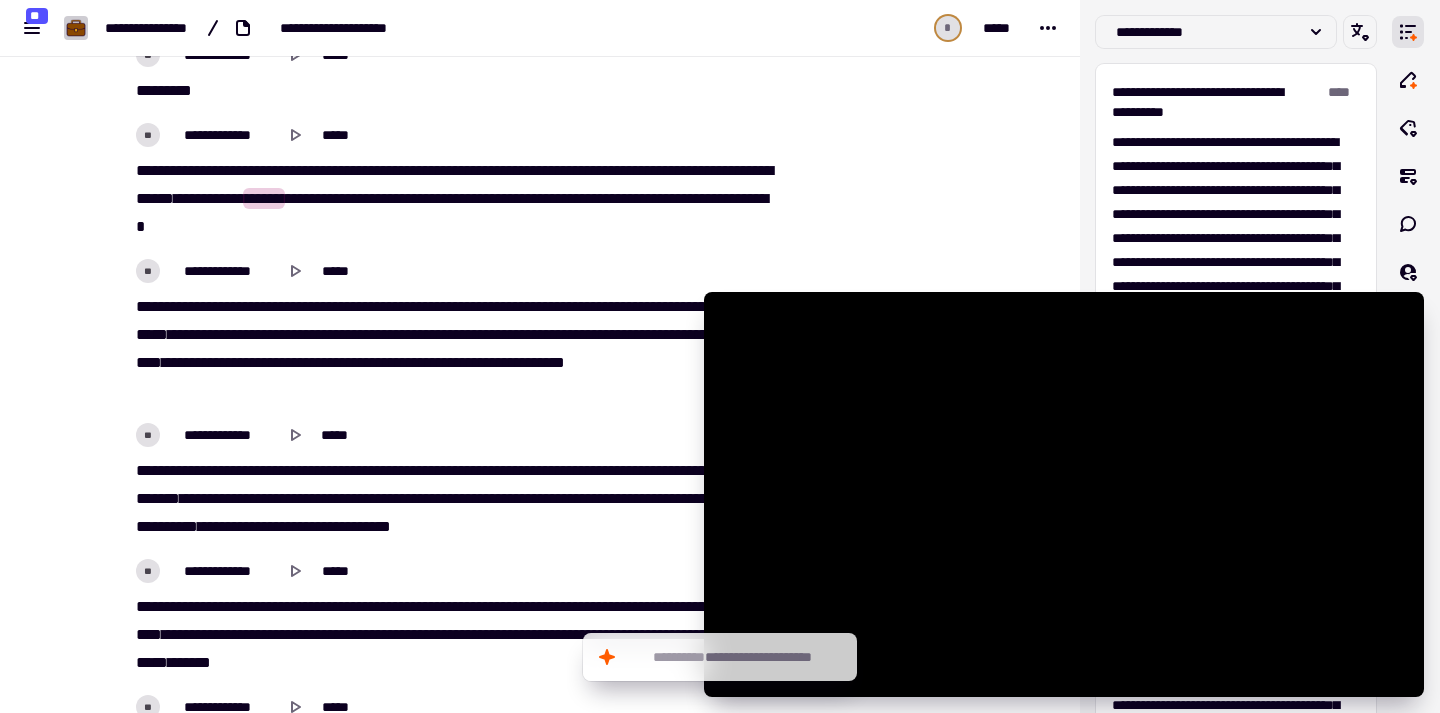 scroll, scrollTop: 17863, scrollLeft: 0, axis: vertical 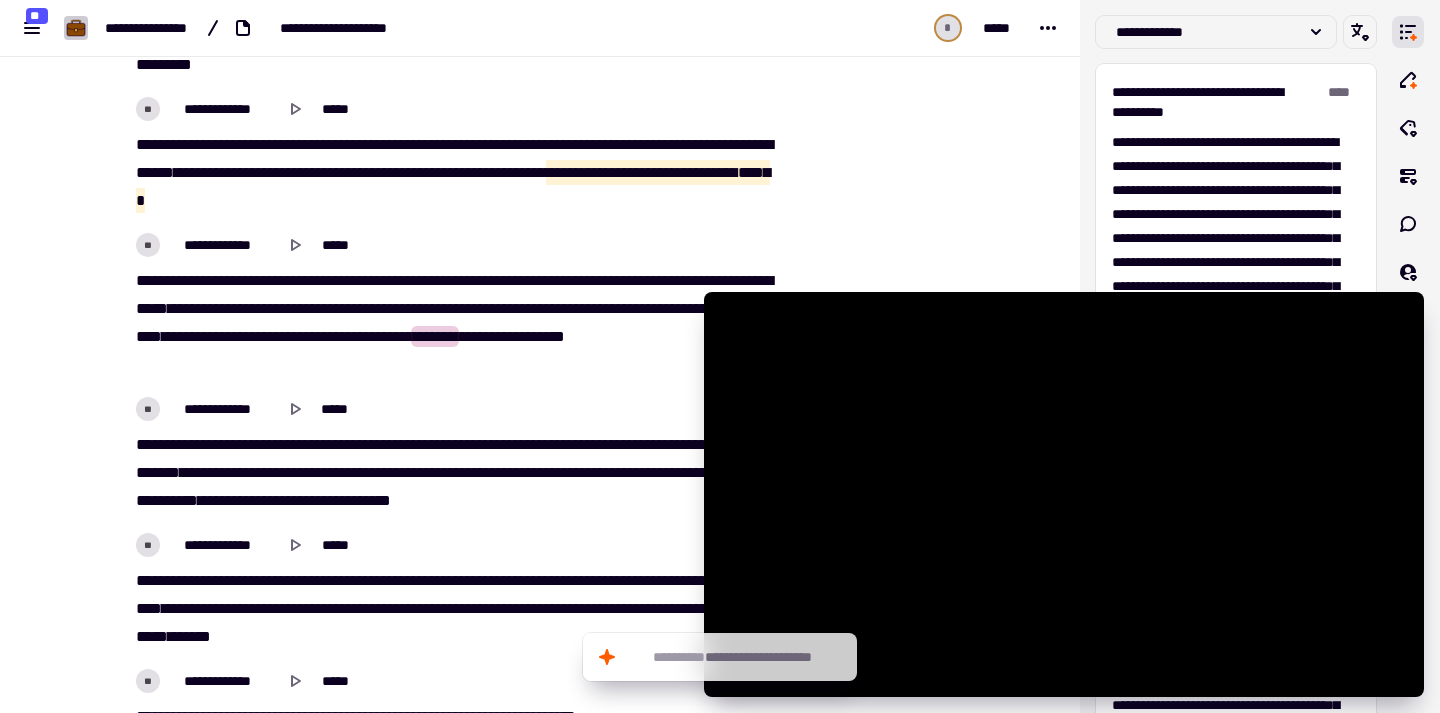 drag, startPoint x: 301, startPoint y: 200, endPoint x: 629, endPoint y: 201, distance: 328.00153 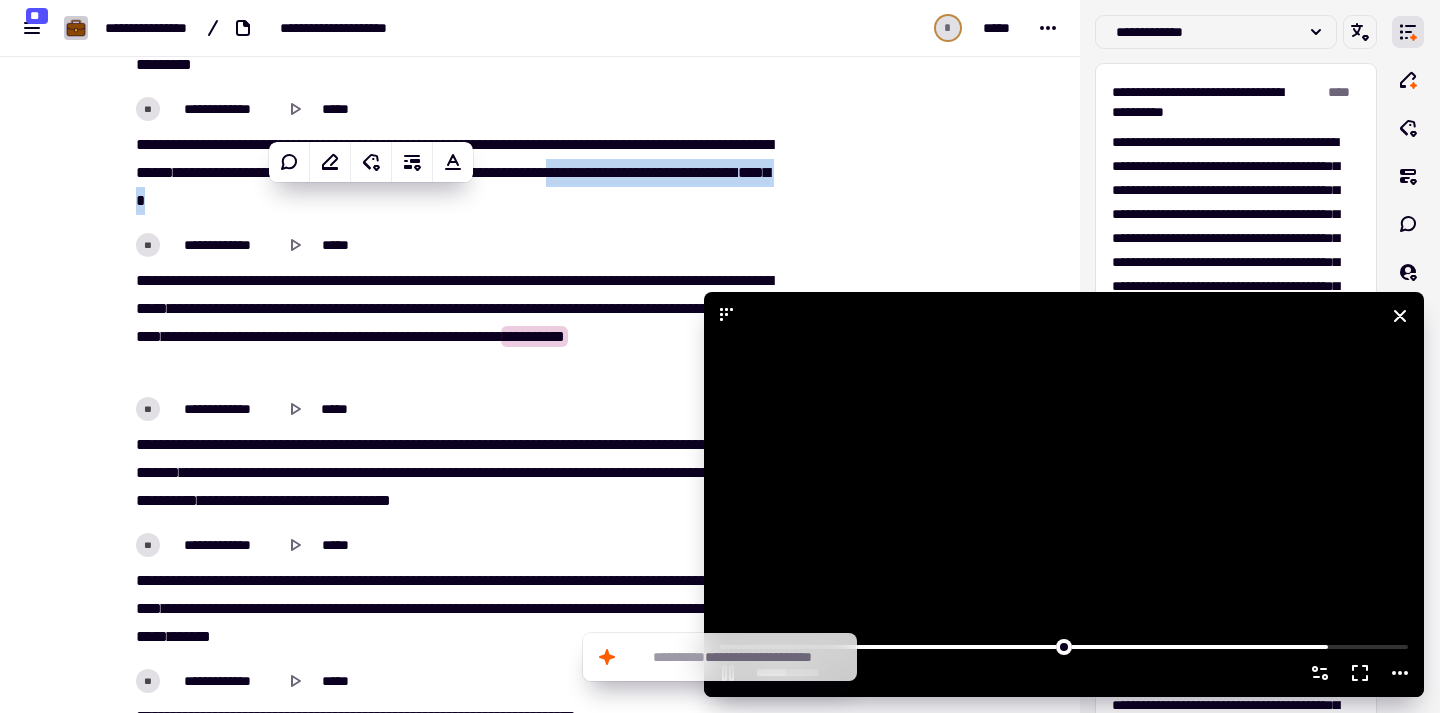 click at bounding box center (1064, 494) 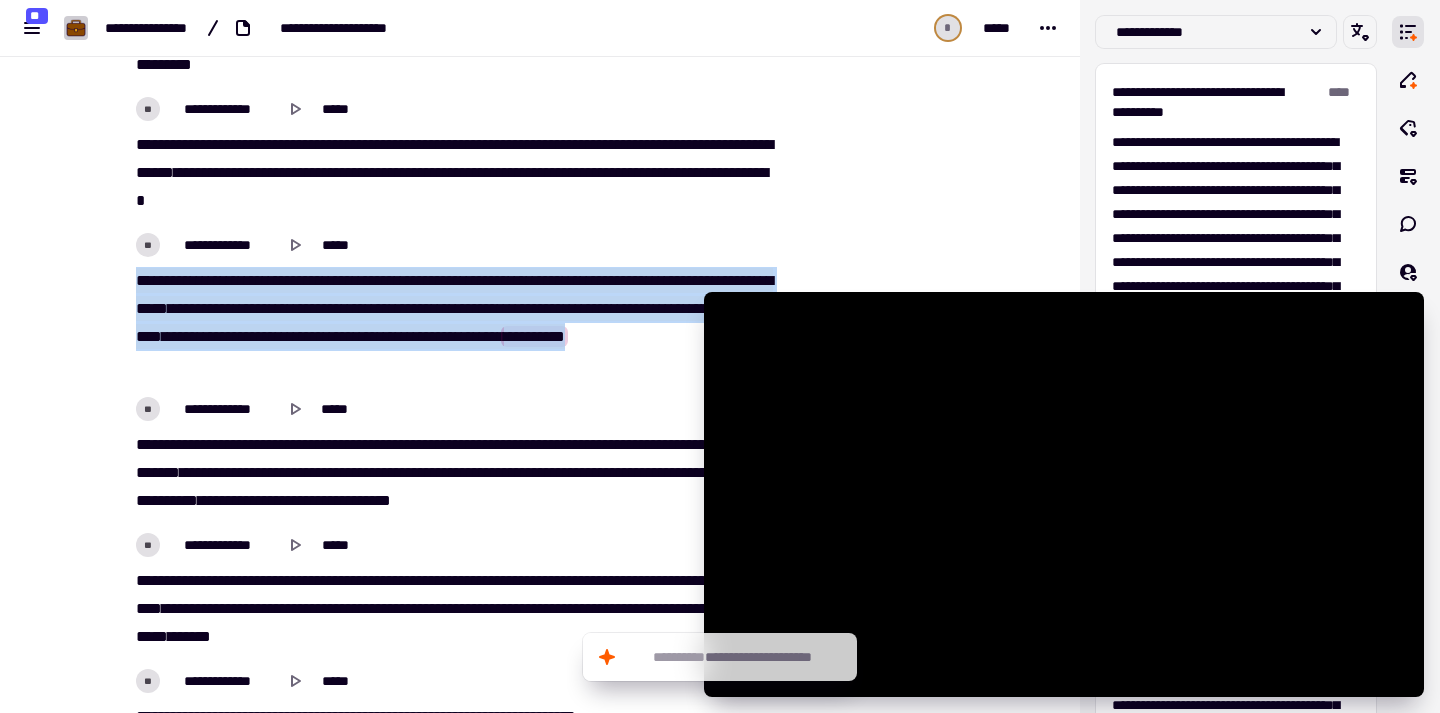 drag, startPoint x: 130, startPoint y: 278, endPoint x: 506, endPoint y: 386, distance: 391.20328 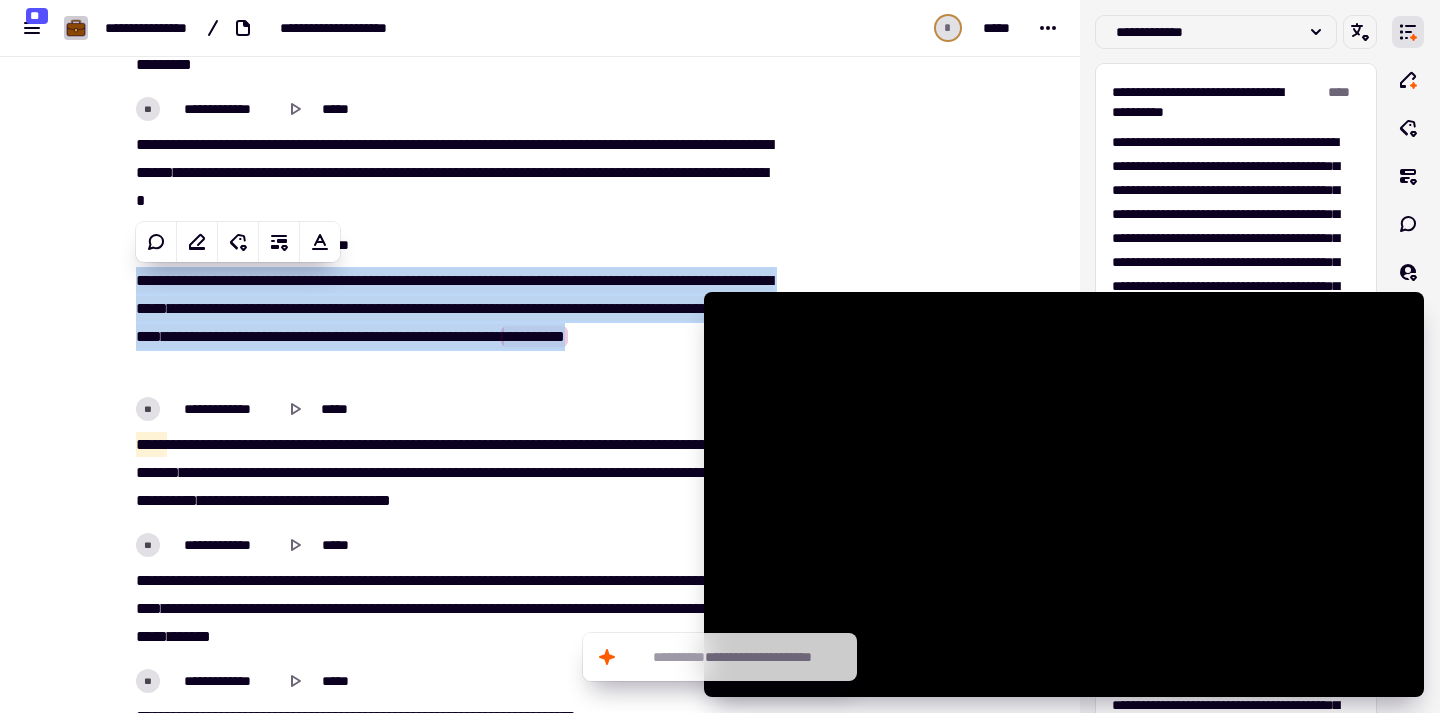 copy on "**********" 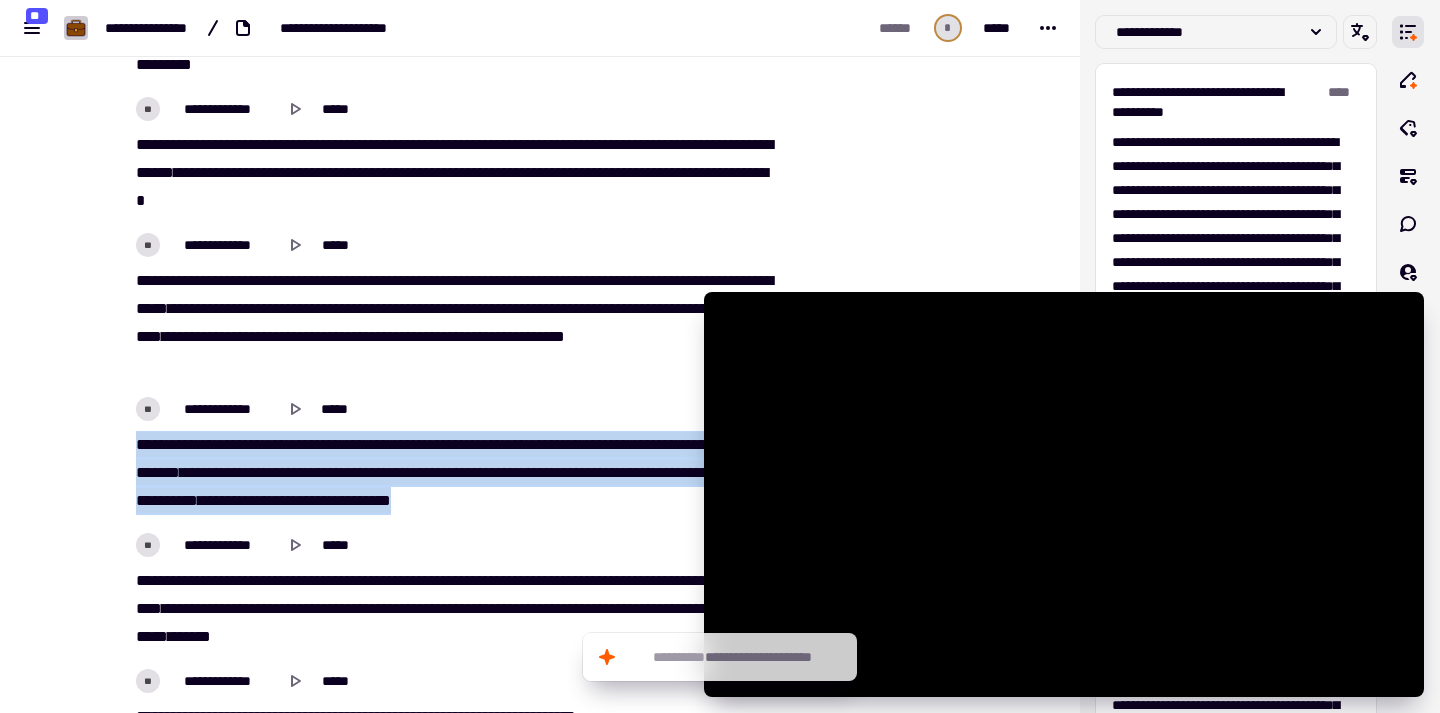 drag, startPoint x: 696, startPoint y: 498, endPoint x: 60, endPoint y: 448, distance: 637.9624 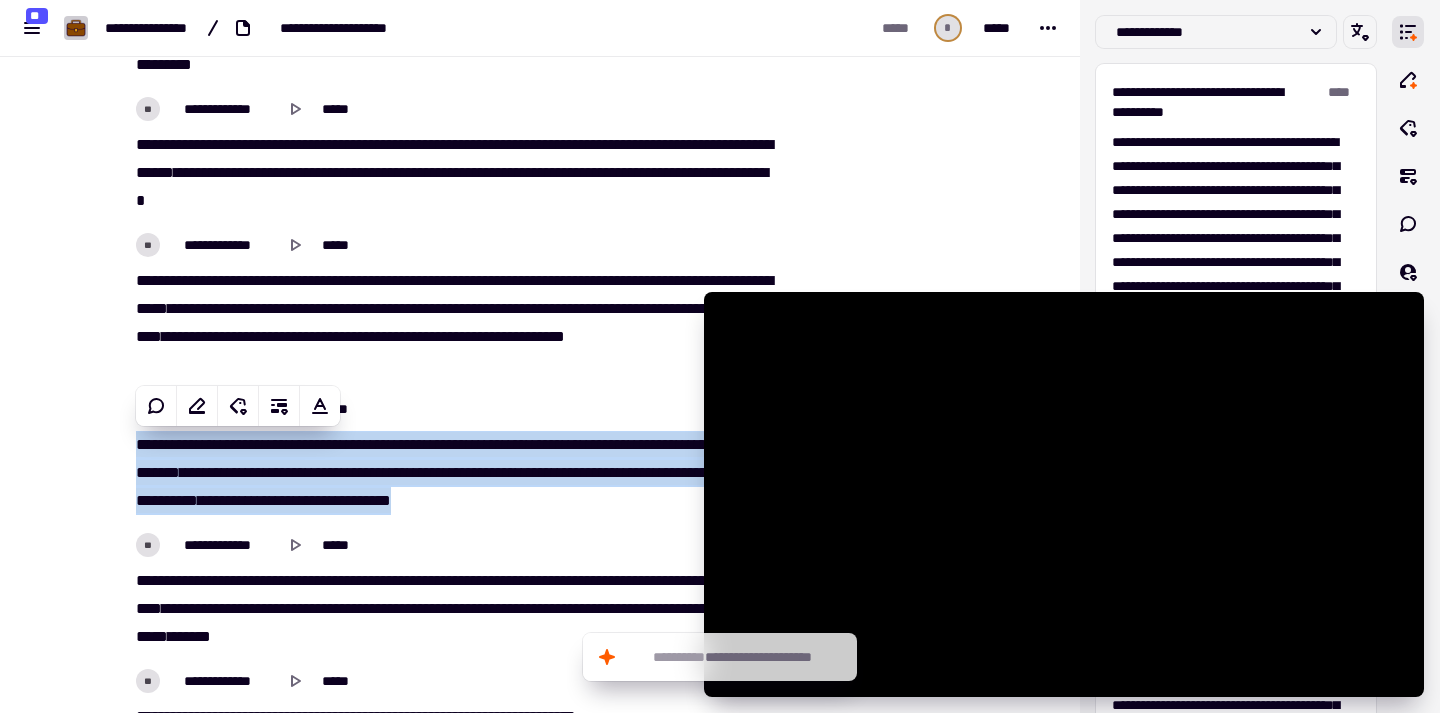 copy on "**********" 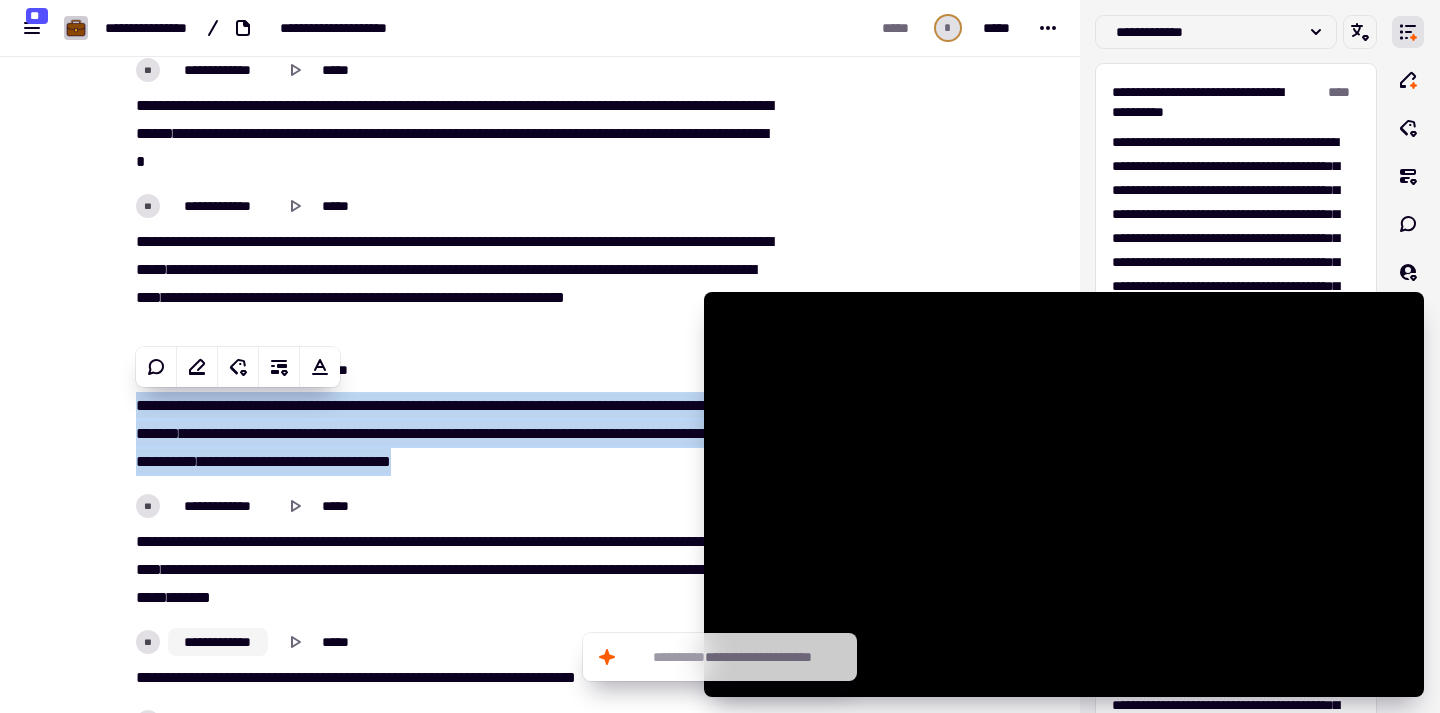 scroll, scrollTop: 18084, scrollLeft: 0, axis: vertical 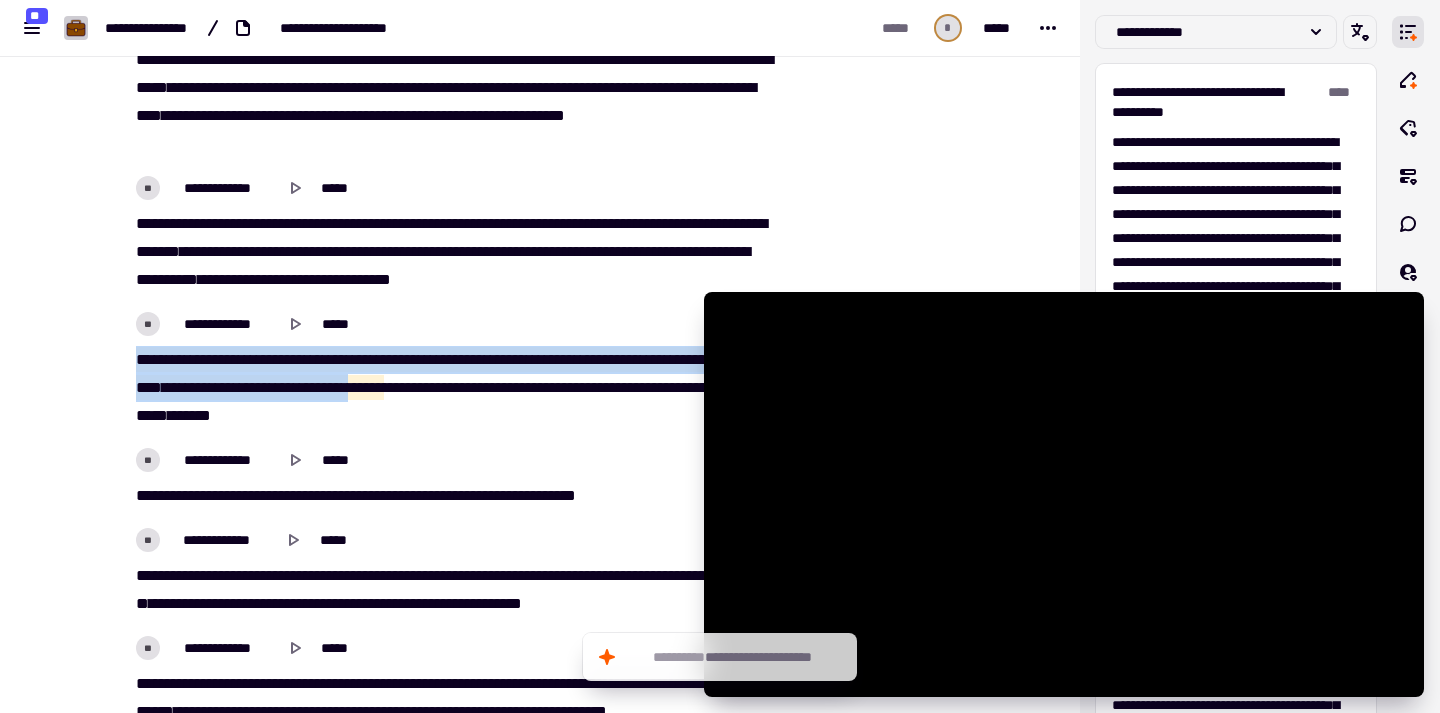 drag, startPoint x: 122, startPoint y: 360, endPoint x: 675, endPoint y: 399, distance: 554.37354 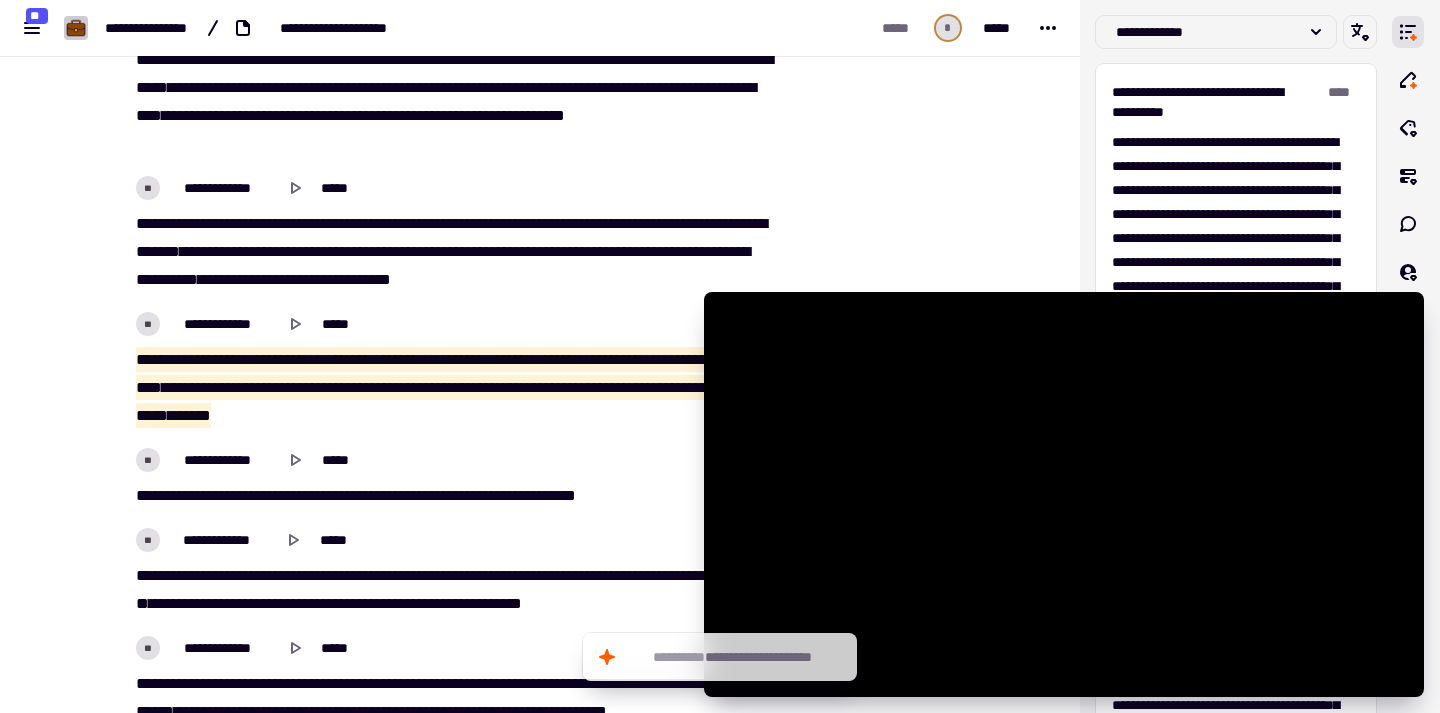 drag, startPoint x: 625, startPoint y: 416, endPoint x: 67, endPoint y: 361, distance: 560.70404 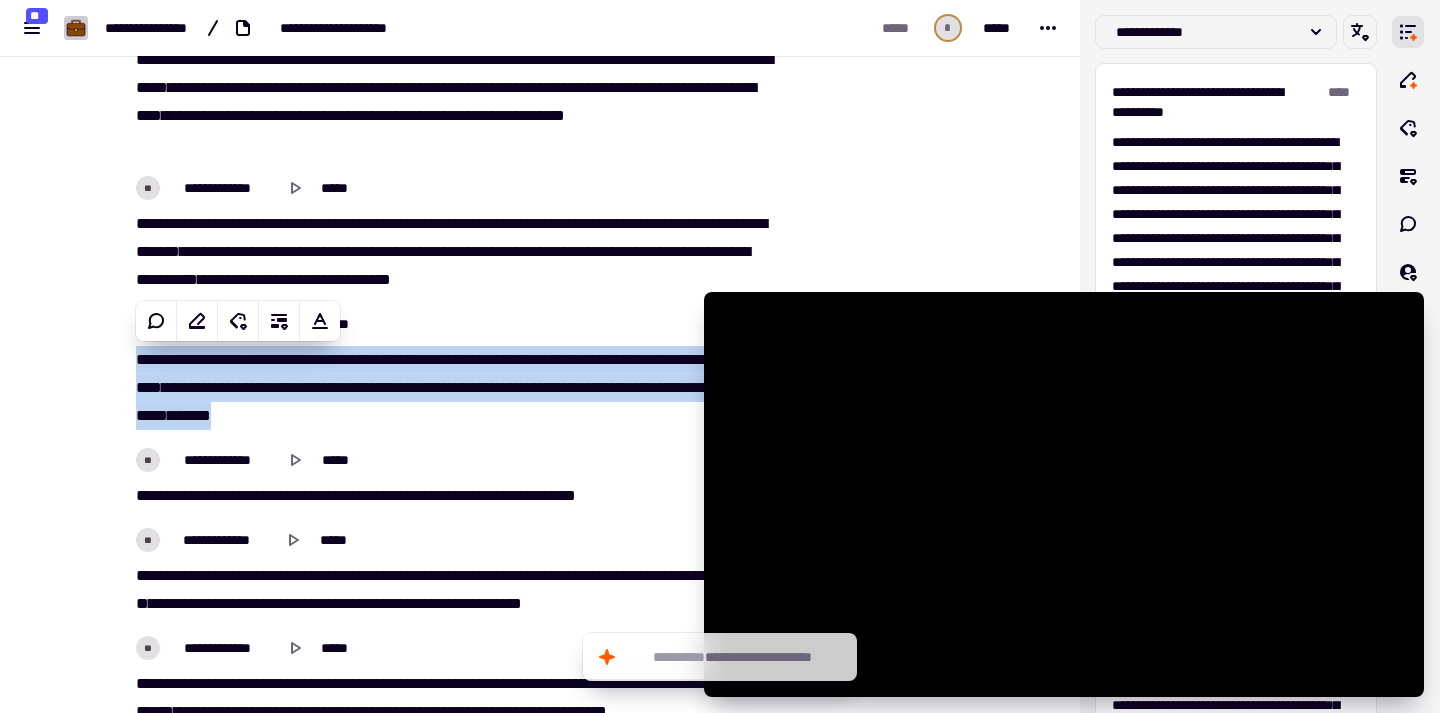 copy on "**********" 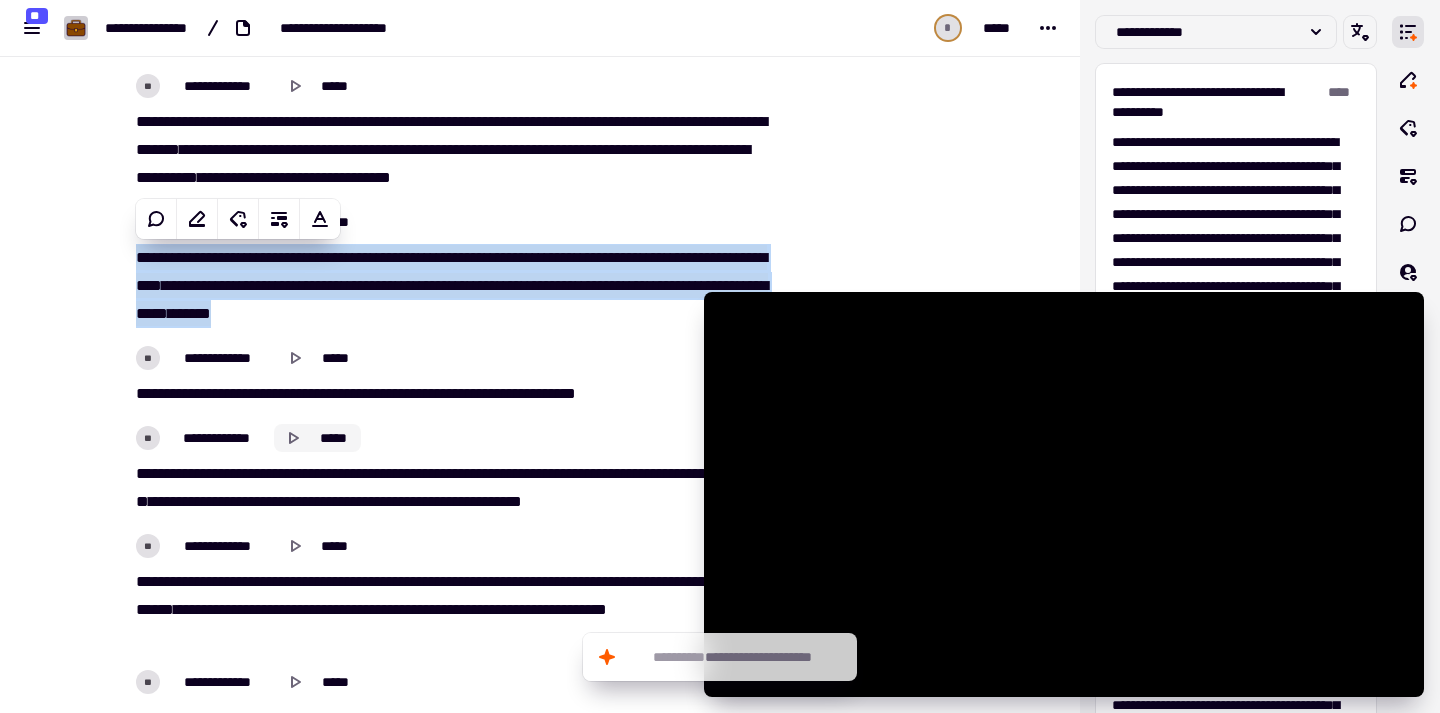 scroll, scrollTop: 18238, scrollLeft: 0, axis: vertical 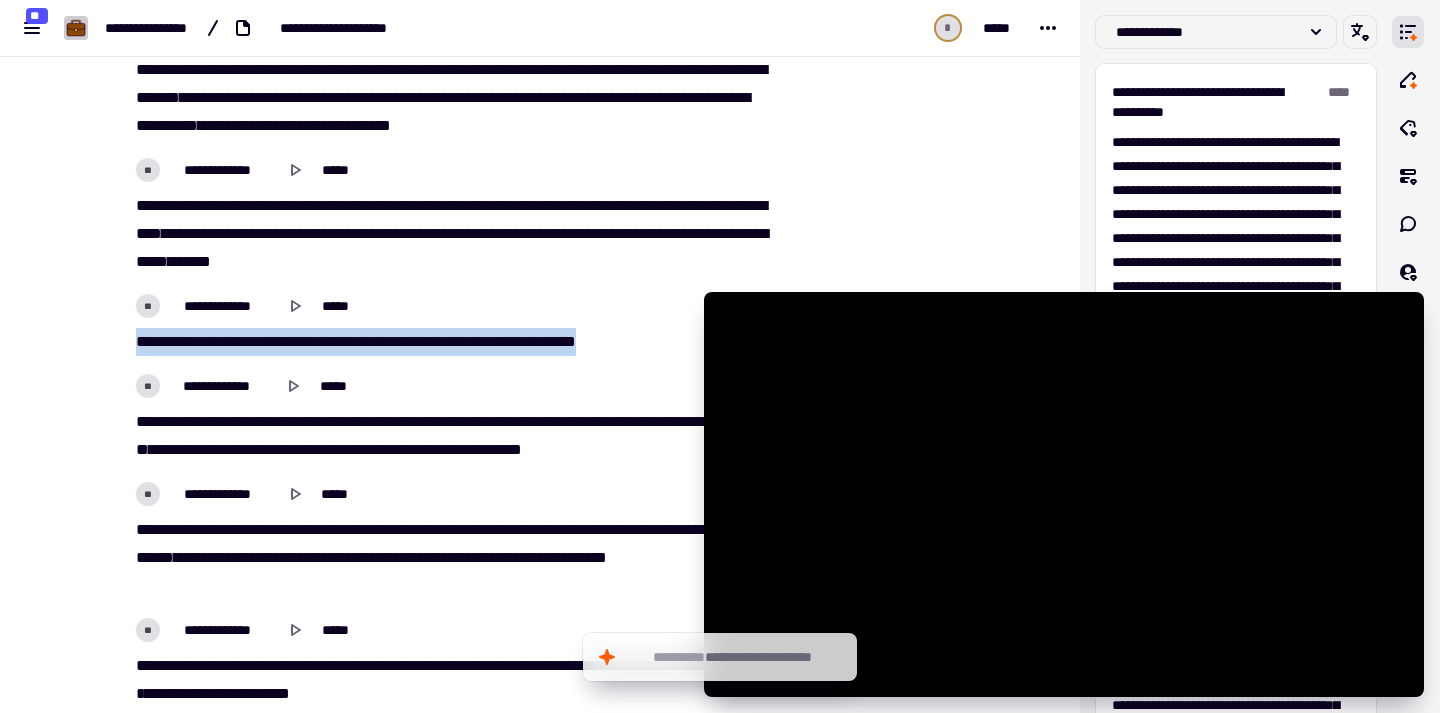 drag, startPoint x: 671, startPoint y: 340, endPoint x: 75, endPoint y: 340, distance: 596 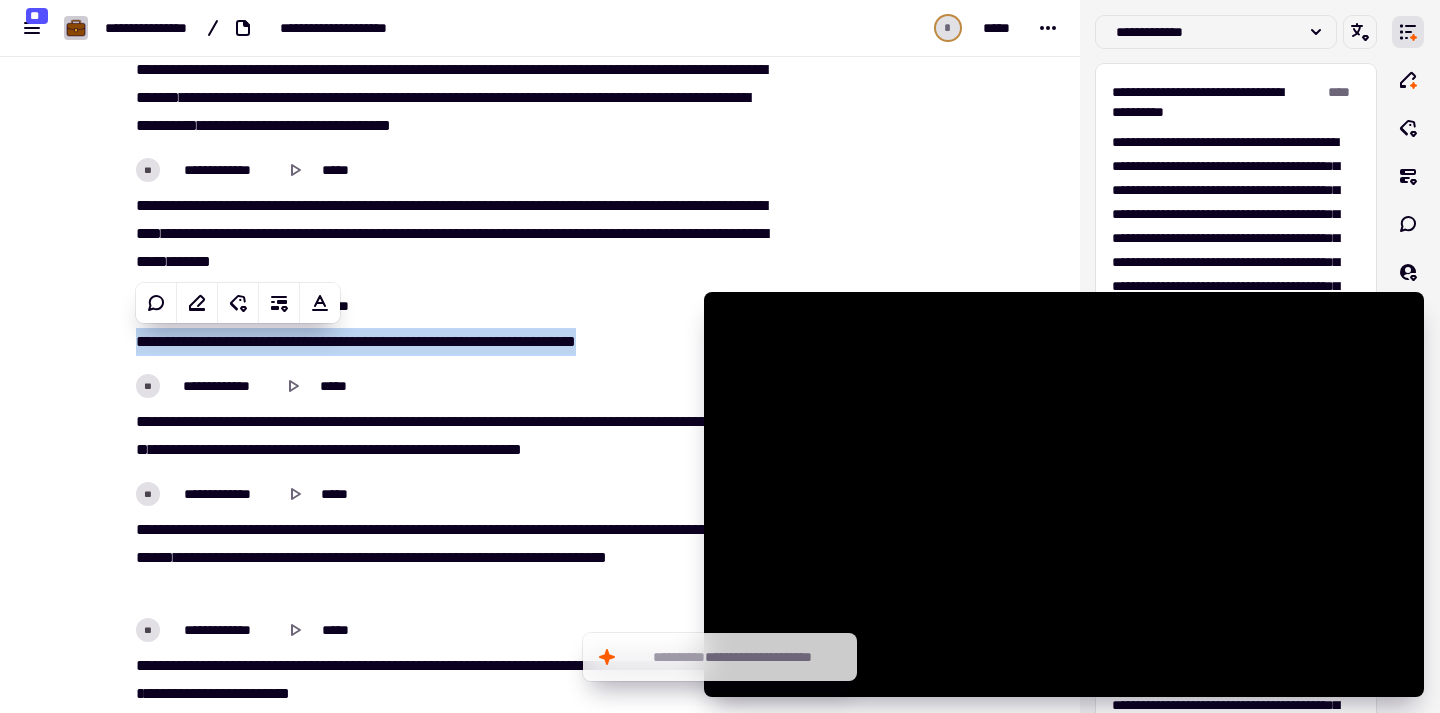 copy on "***   ******   **   ****   *   ********   ******   **   **   ********   ***   **   *****   **   ****" 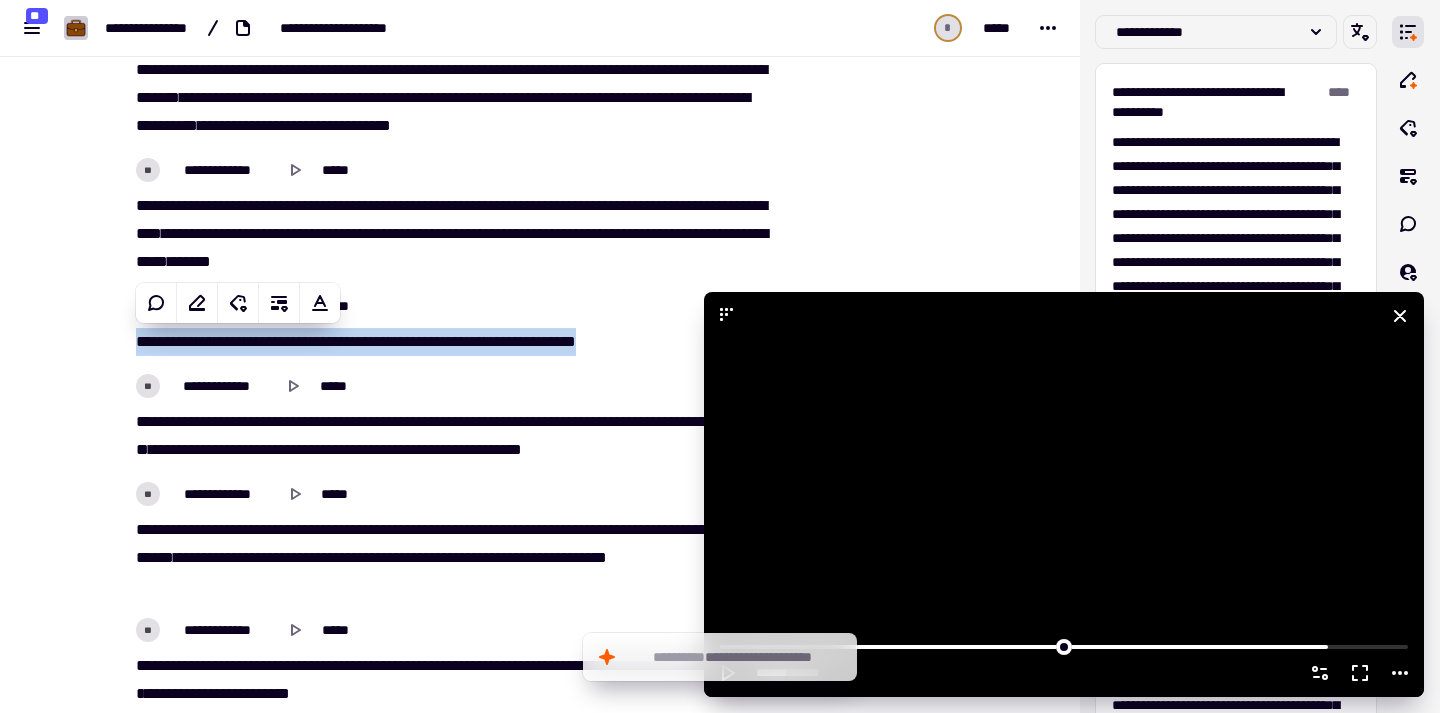 click at bounding box center [1064, 494] 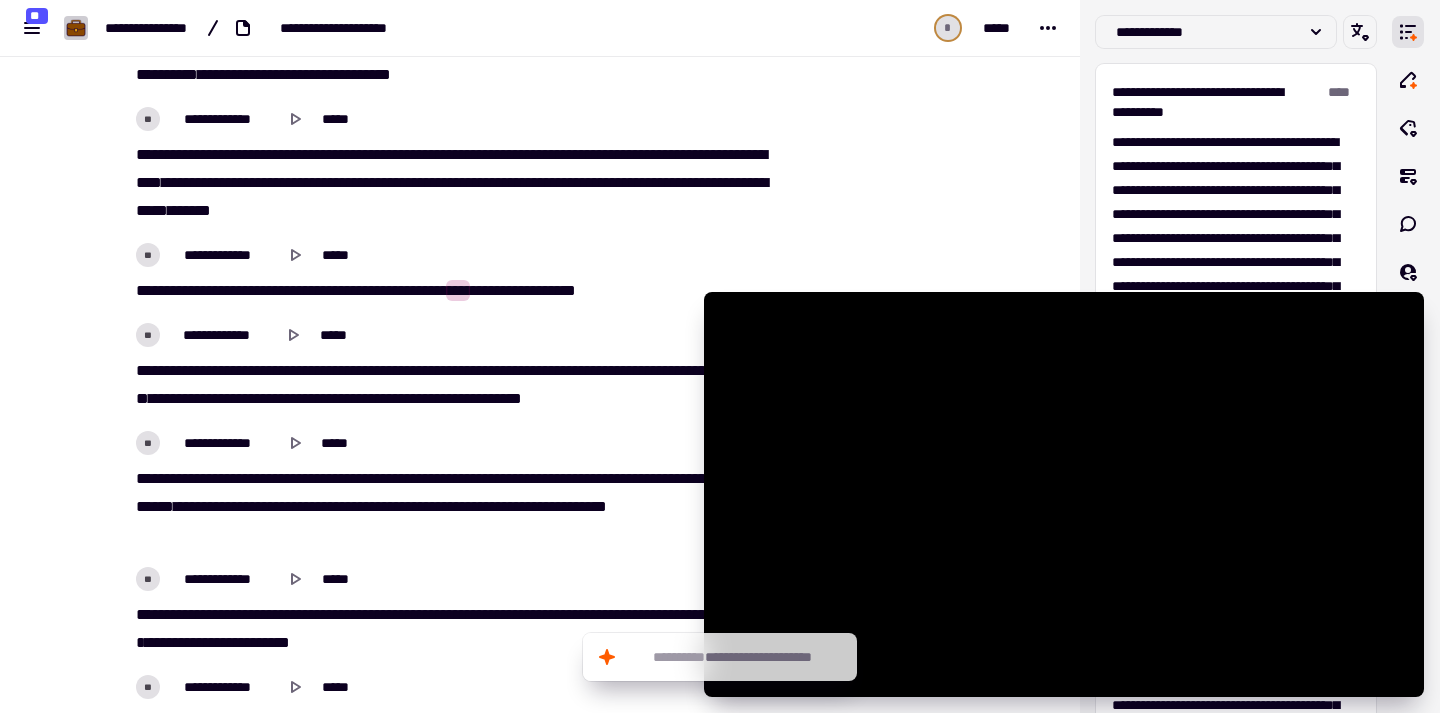 scroll, scrollTop: 18315, scrollLeft: 0, axis: vertical 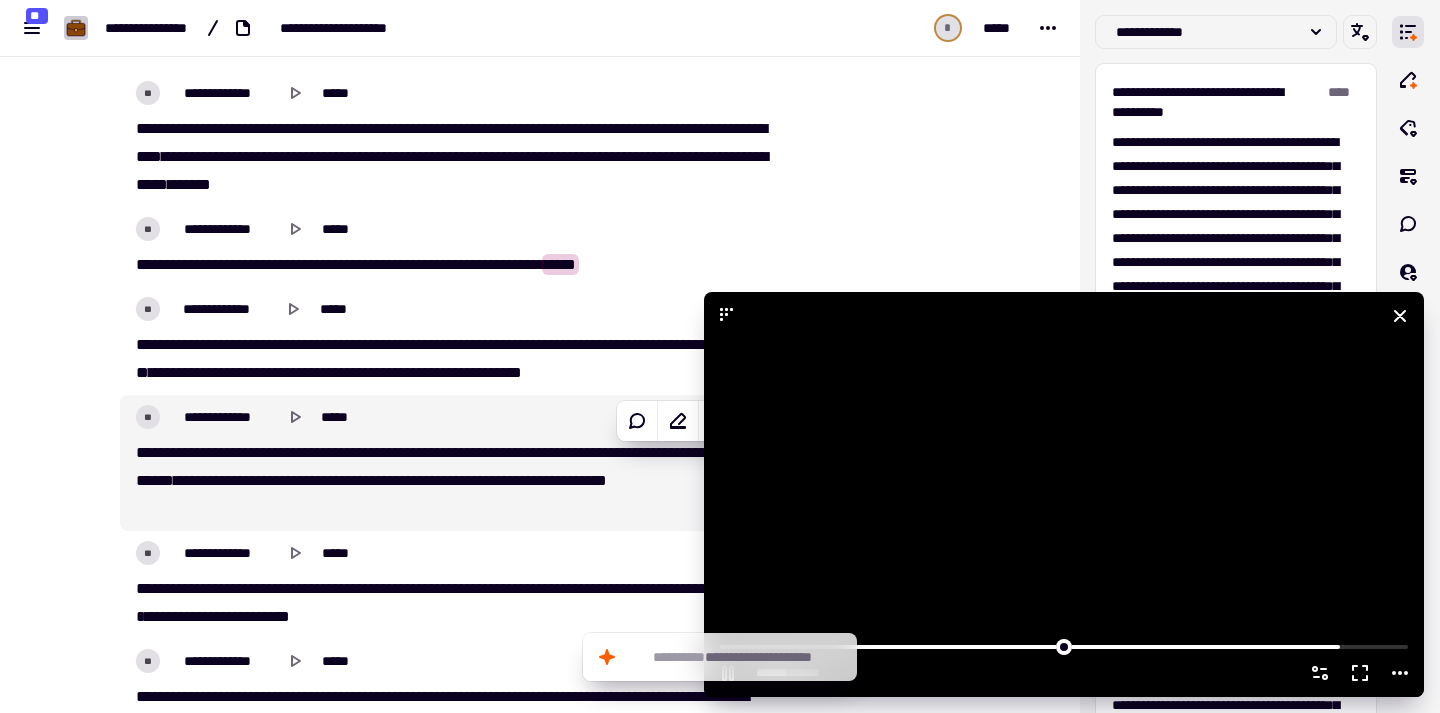 click at bounding box center [1064, 494] 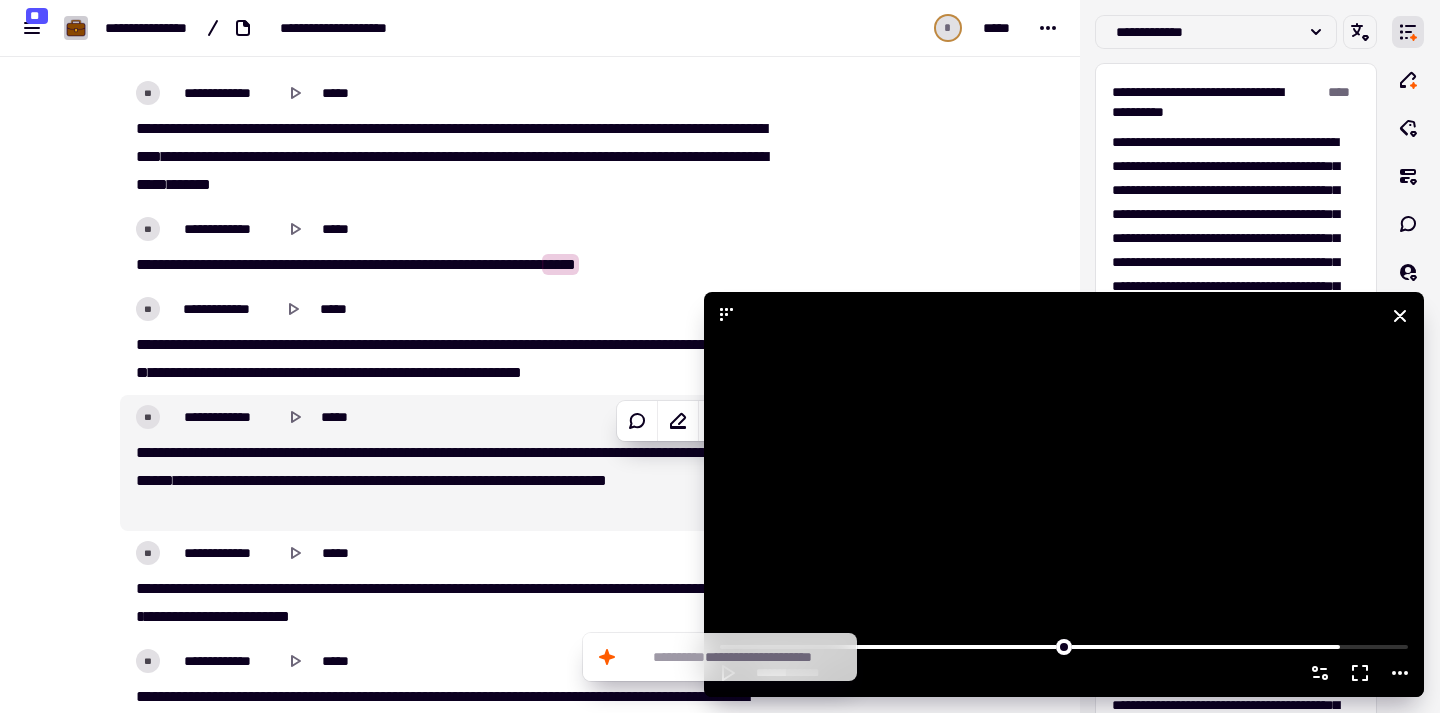 click at bounding box center [1064, 494] 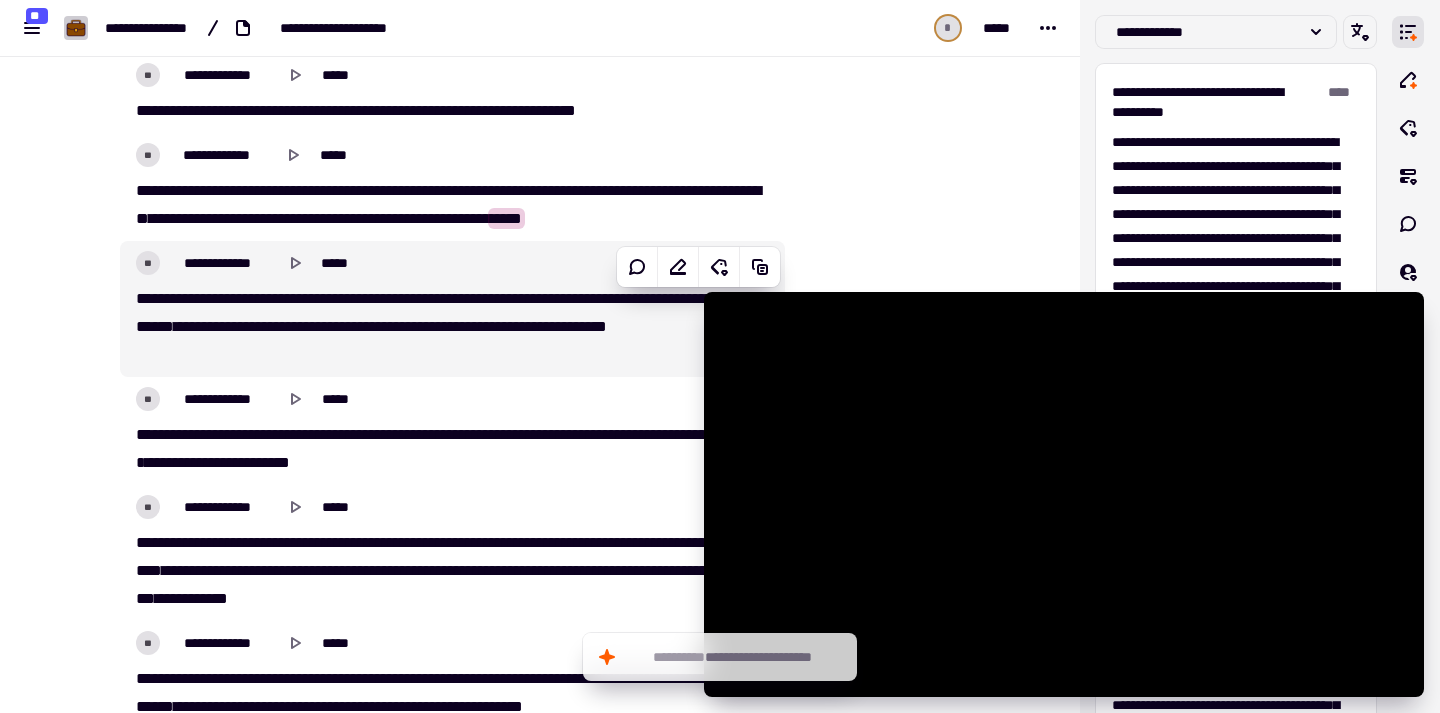 scroll, scrollTop: 18495, scrollLeft: 0, axis: vertical 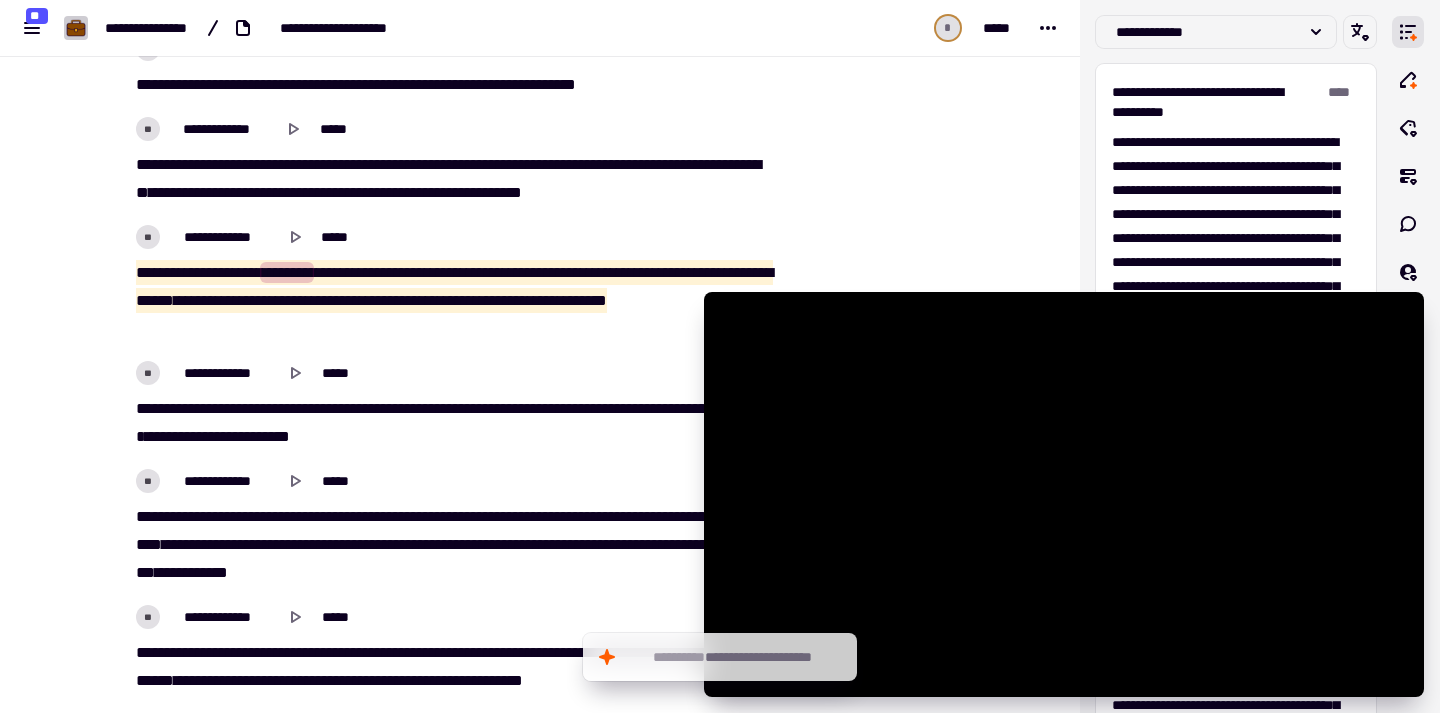 drag, startPoint x: 268, startPoint y: 319, endPoint x: 109, endPoint y: 269, distance: 166.67633 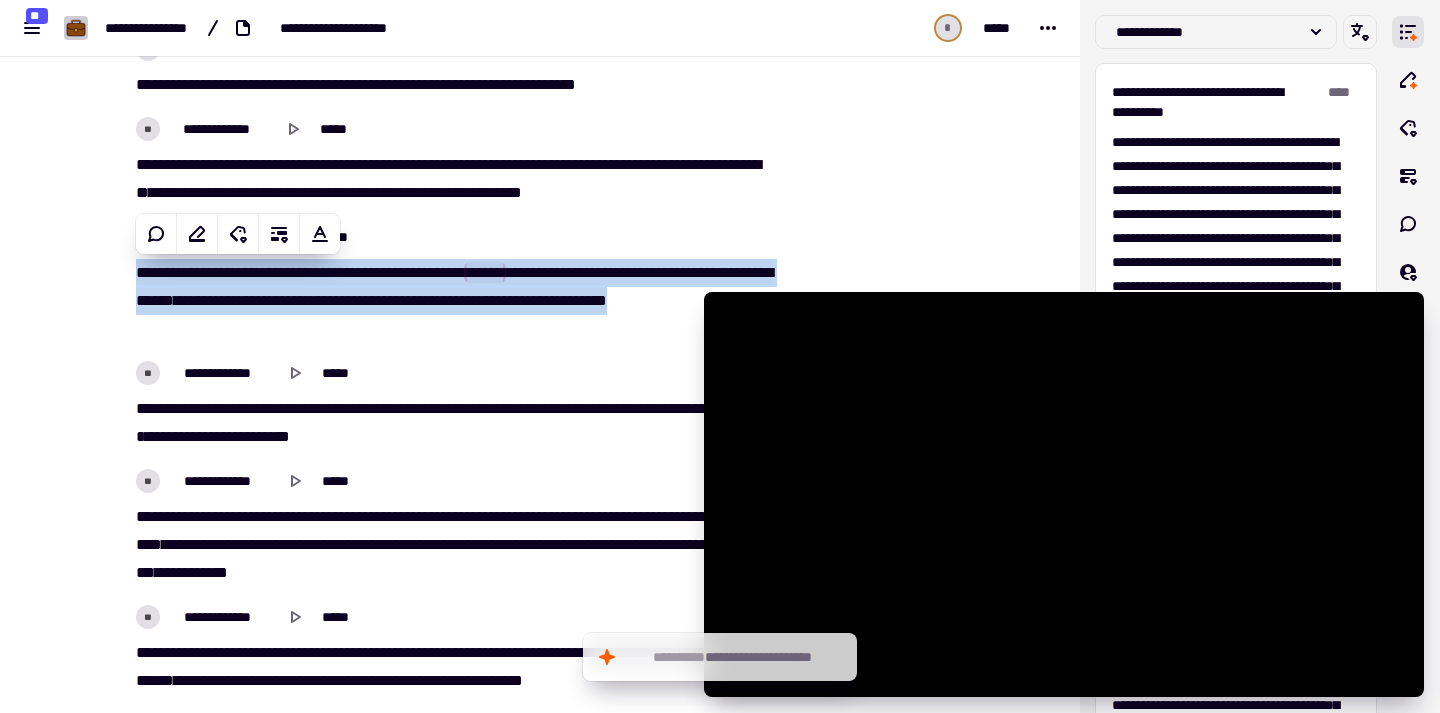 copy on "**********" 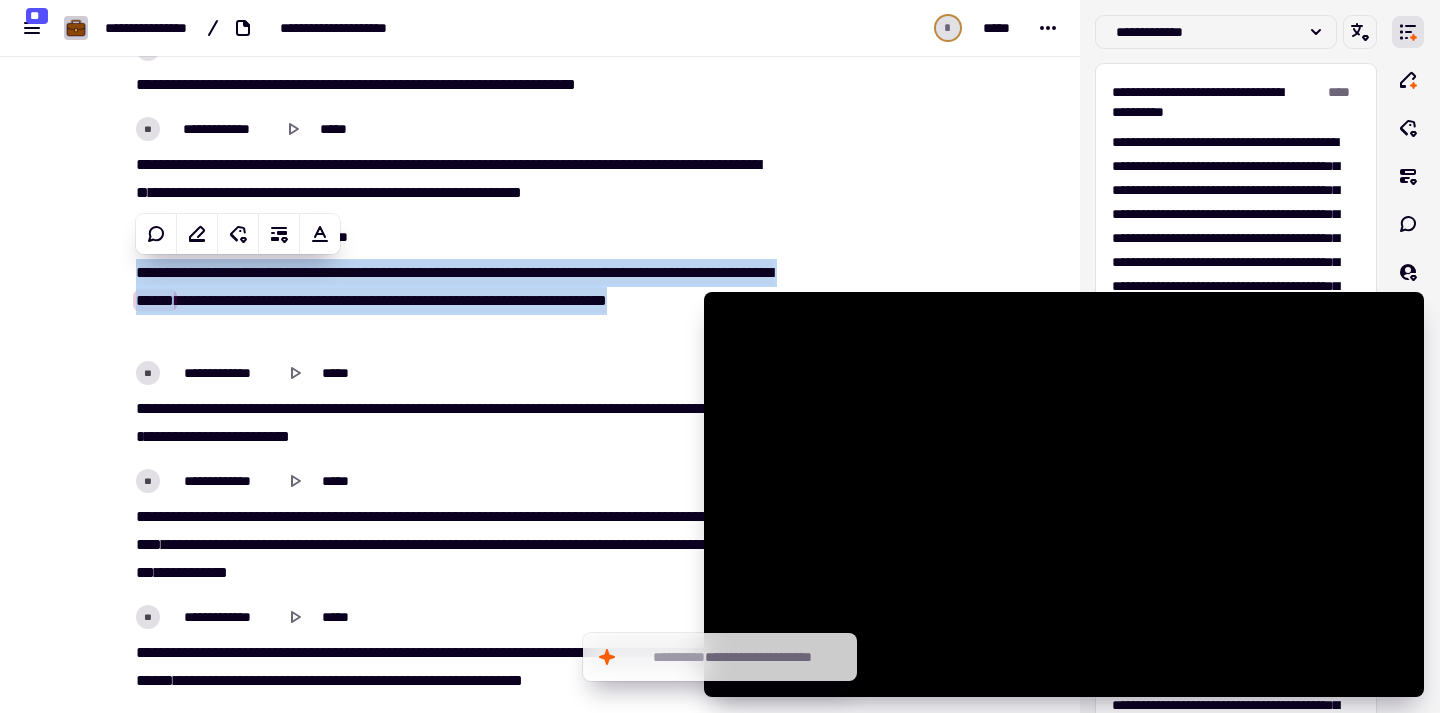 scroll, scrollTop: 18582, scrollLeft: 0, axis: vertical 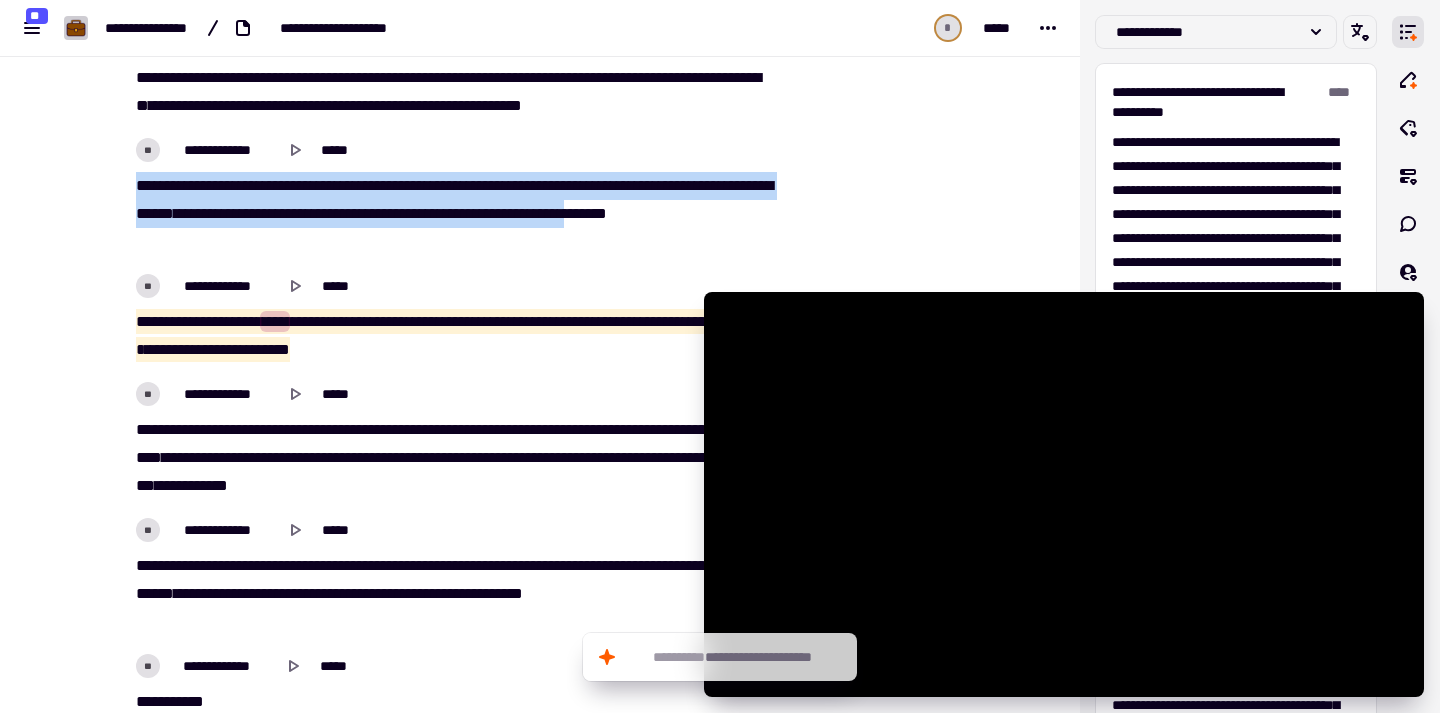 drag, startPoint x: 127, startPoint y: 324, endPoint x: 555, endPoint y: 336, distance: 428.16818 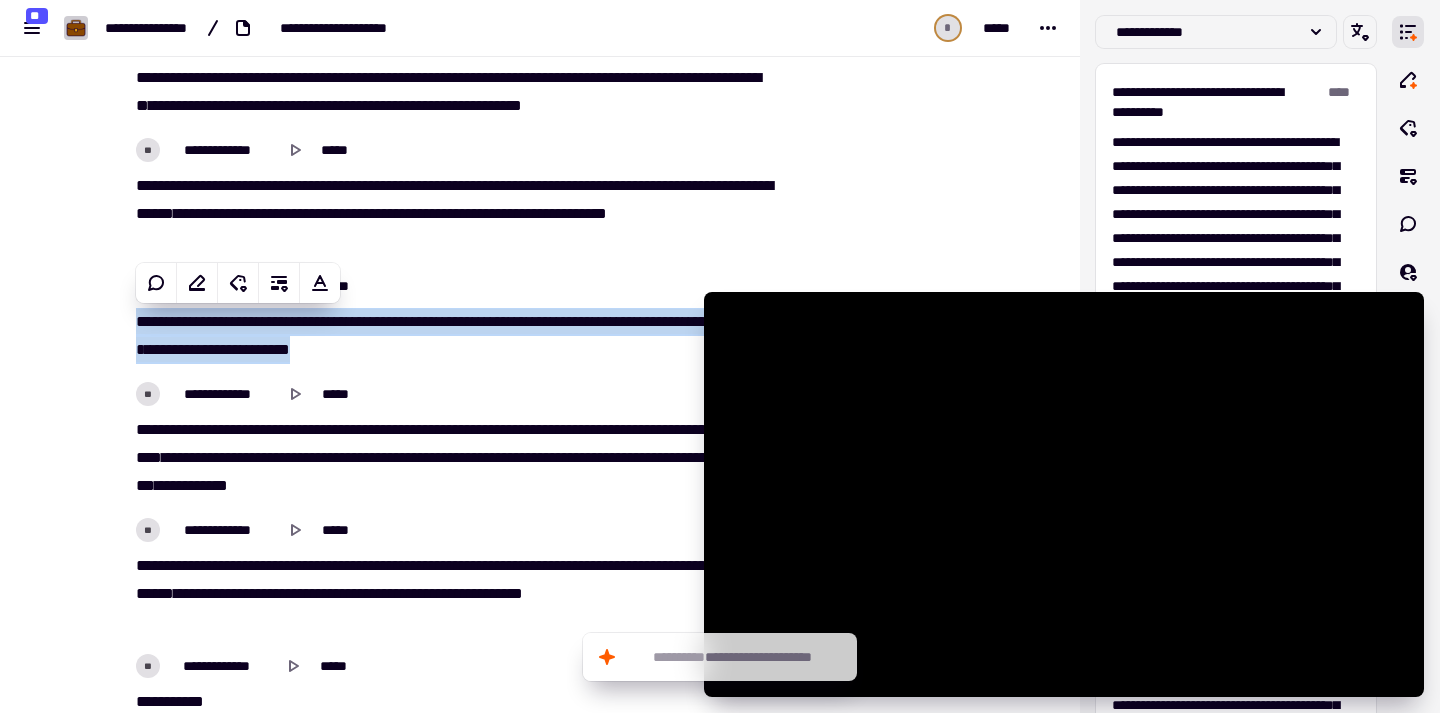 scroll, scrollTop: 18770, scrollLeft: 0, axis: vertical 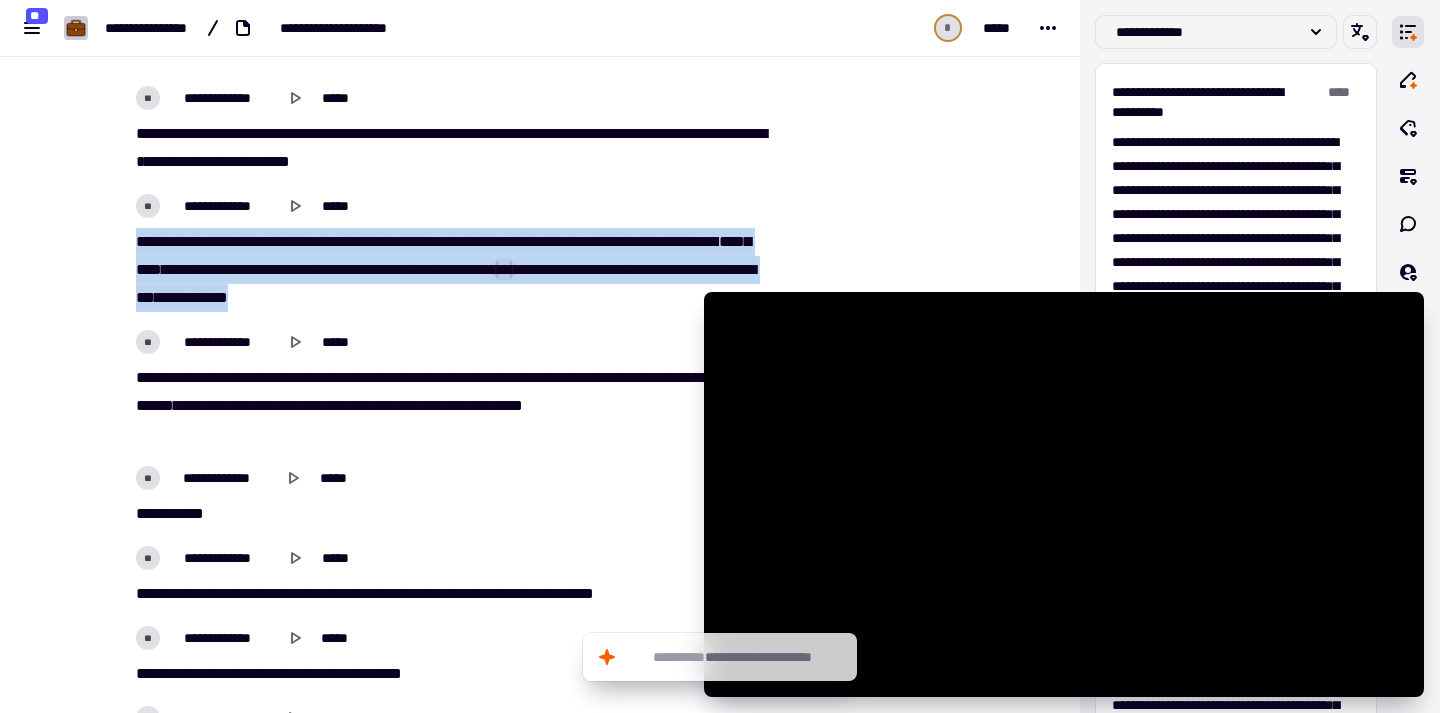 drag, startPoint x: 127, startPoint y: 243, endPoint x: 533, endPoint y: 319, distance: 413.05206 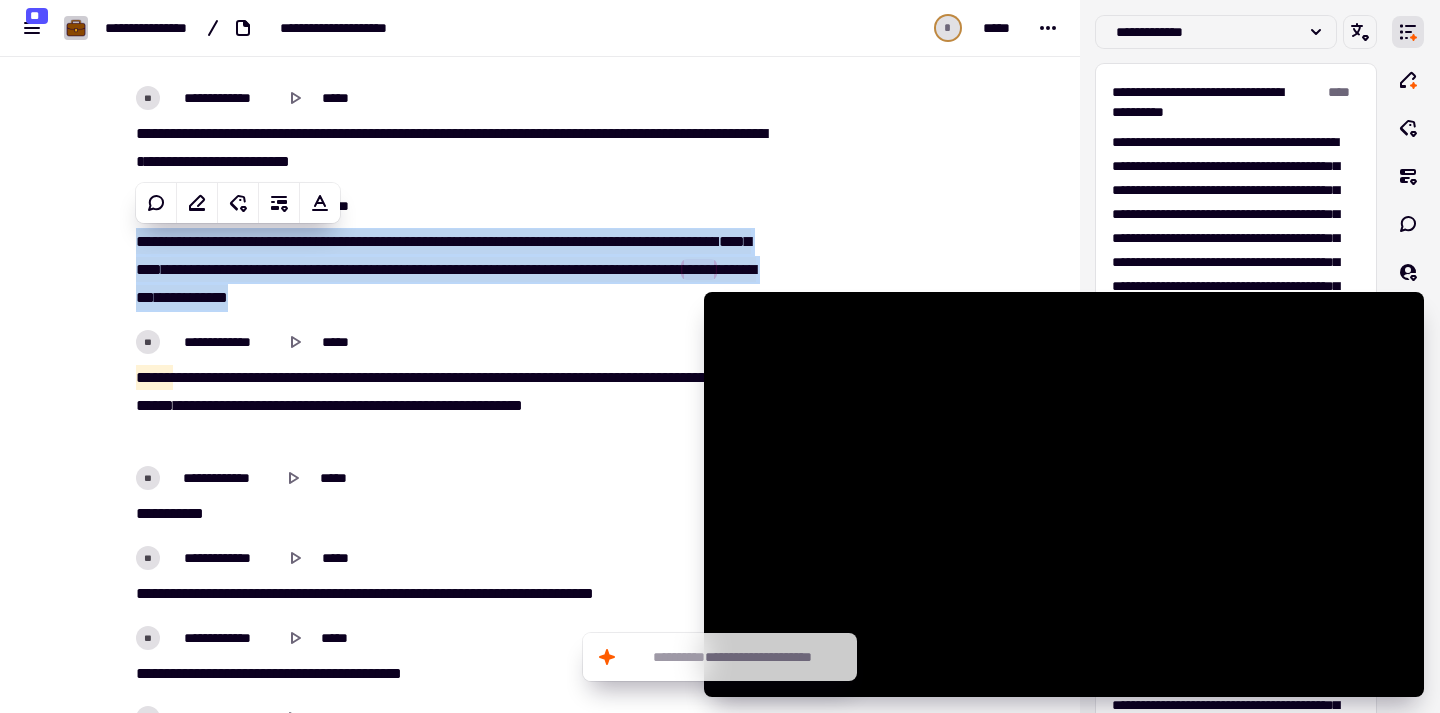 click on "**********" at bounding box center (452, 270) 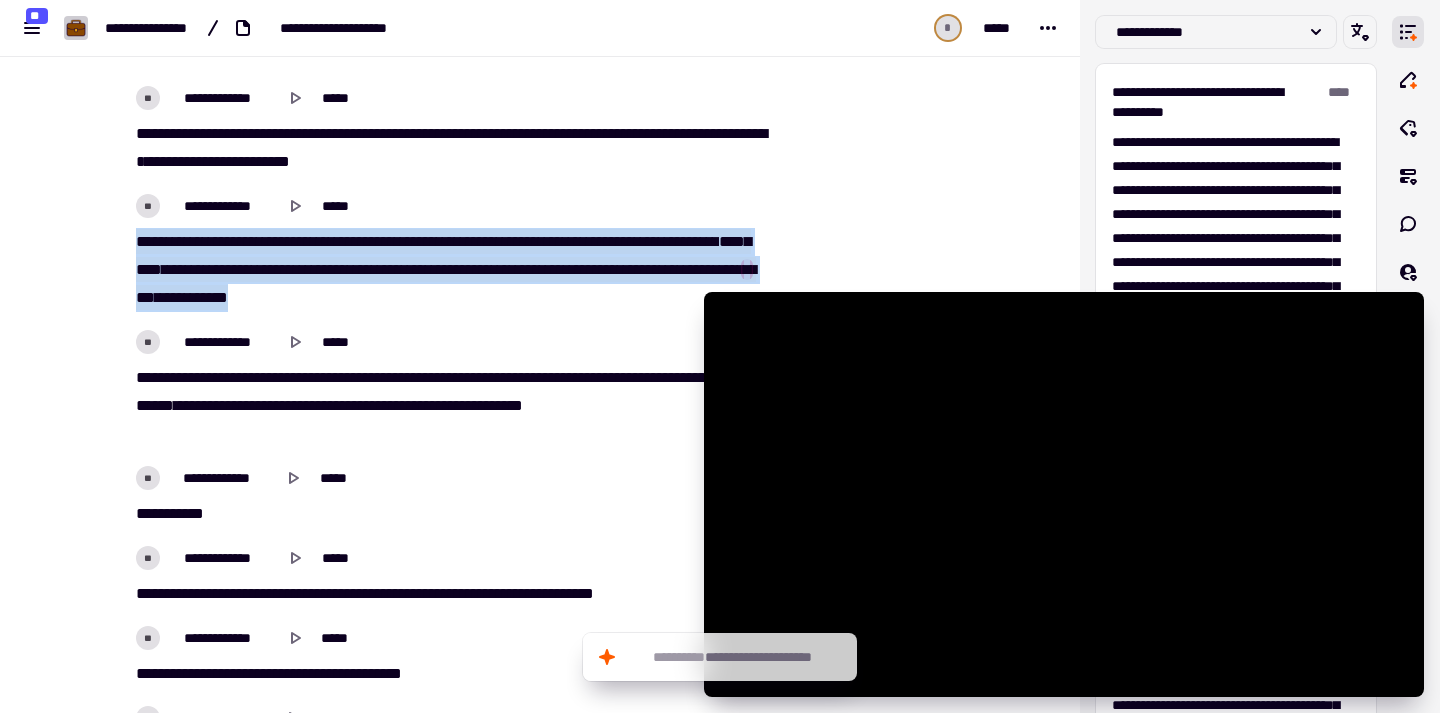 drag, startPoint x: 489, startPoint y: 285, endPoint x: 48, endPoint y: 248, distance: 442.54944 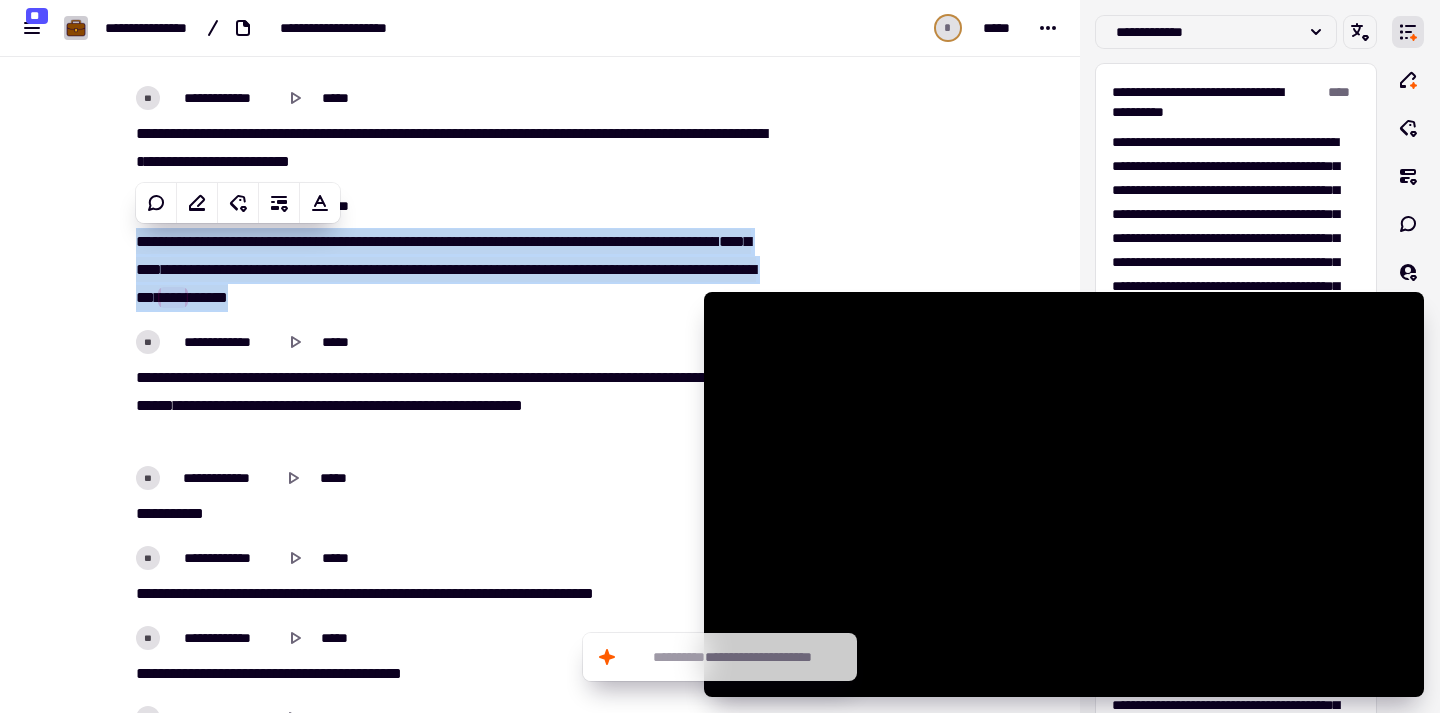 copy on "**********" 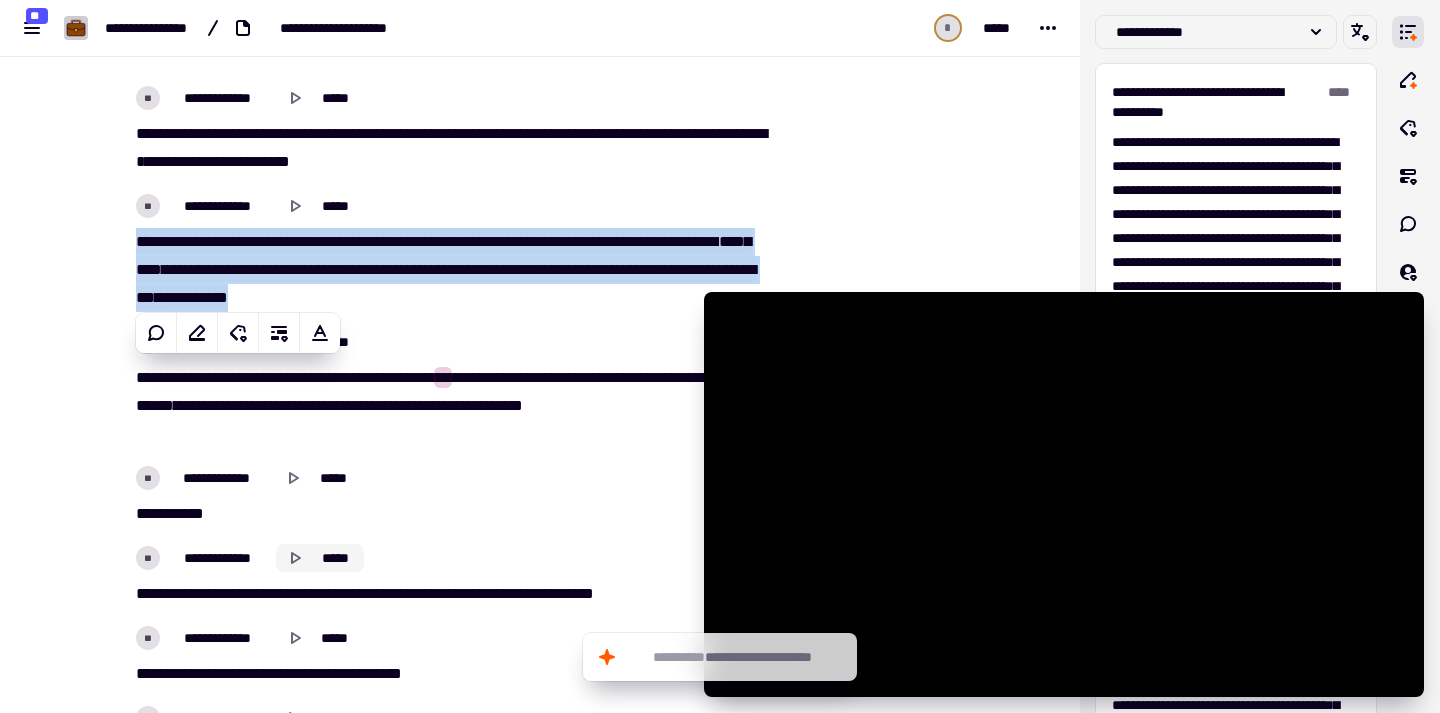 scroll, scrollTop: 18959, scrollLeft: 0, axis: vertical 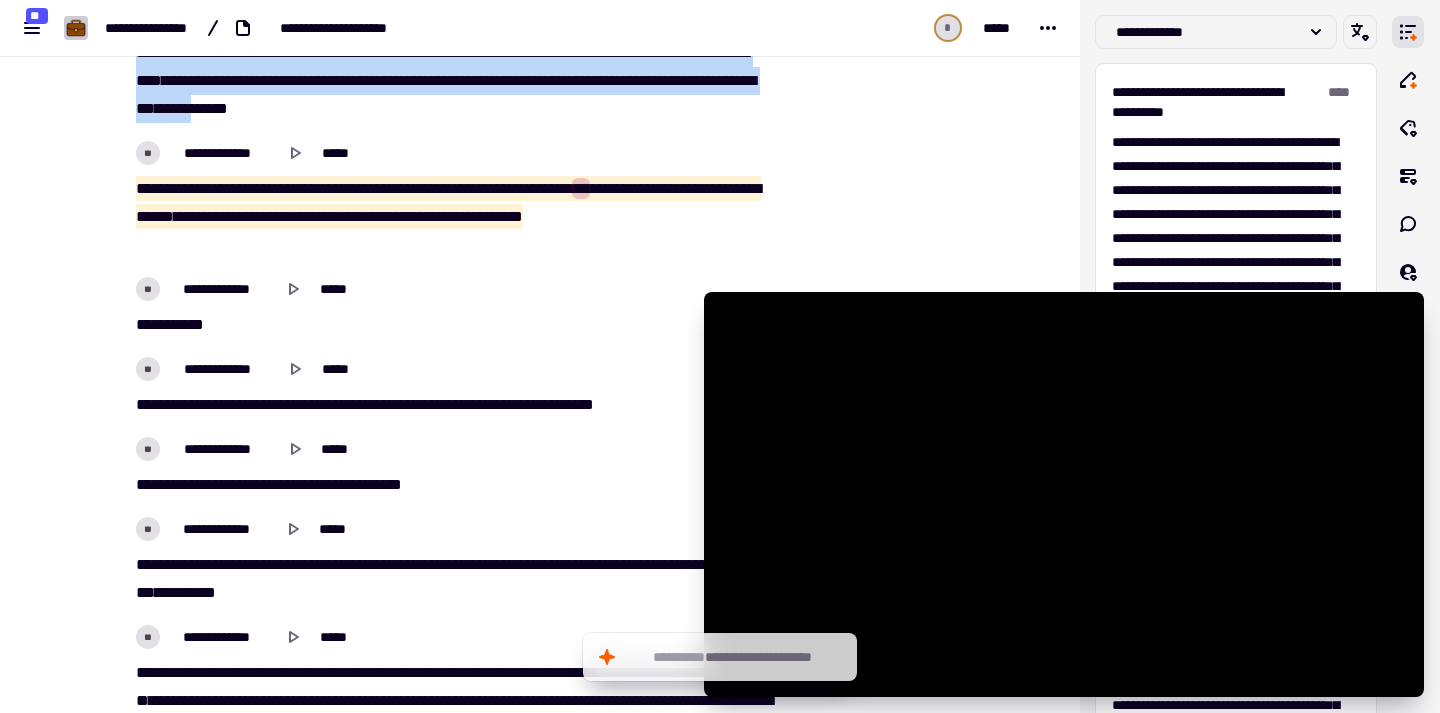 drag, startPoint x: 126, startPoint y: 183, endPoint x: 211, endPoint y: 235, distance: 99.64437 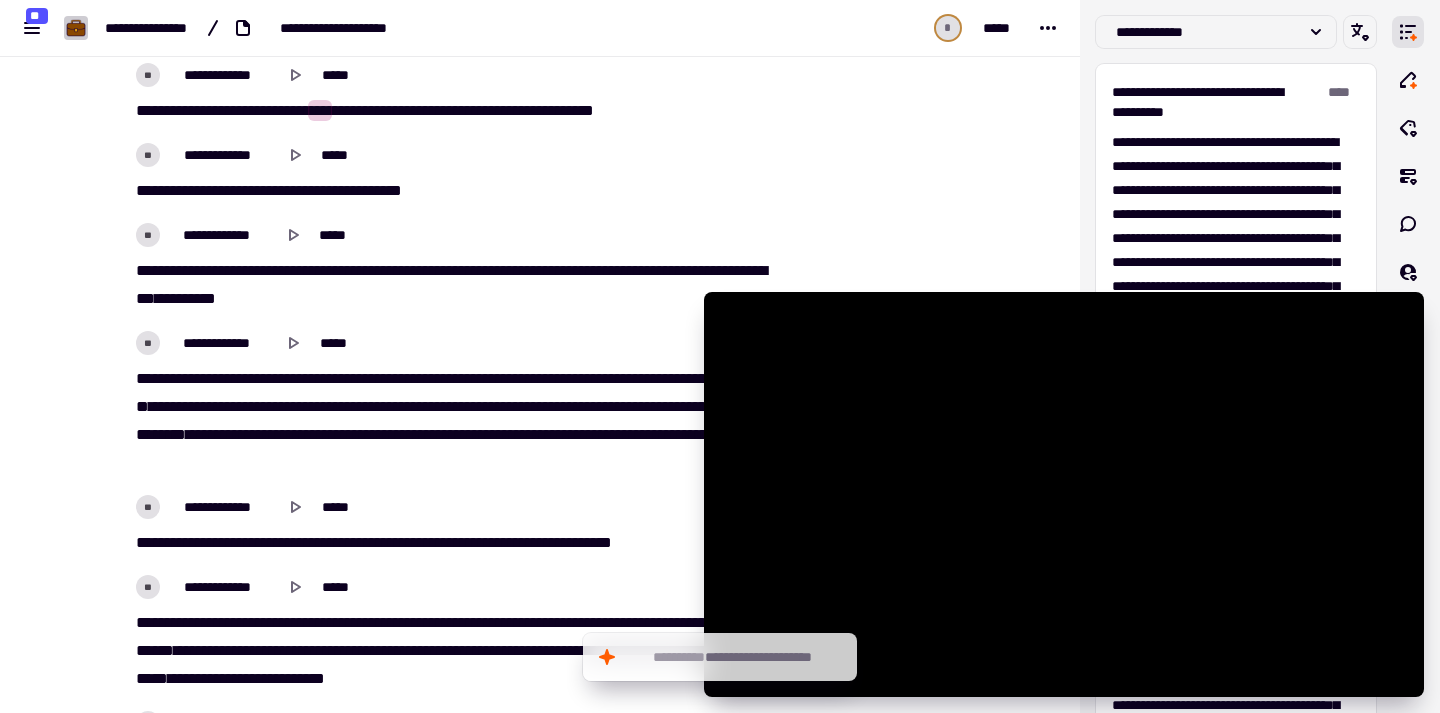 scroll, scrollTop: 19240, scrollLeft: 0, axis: vertical 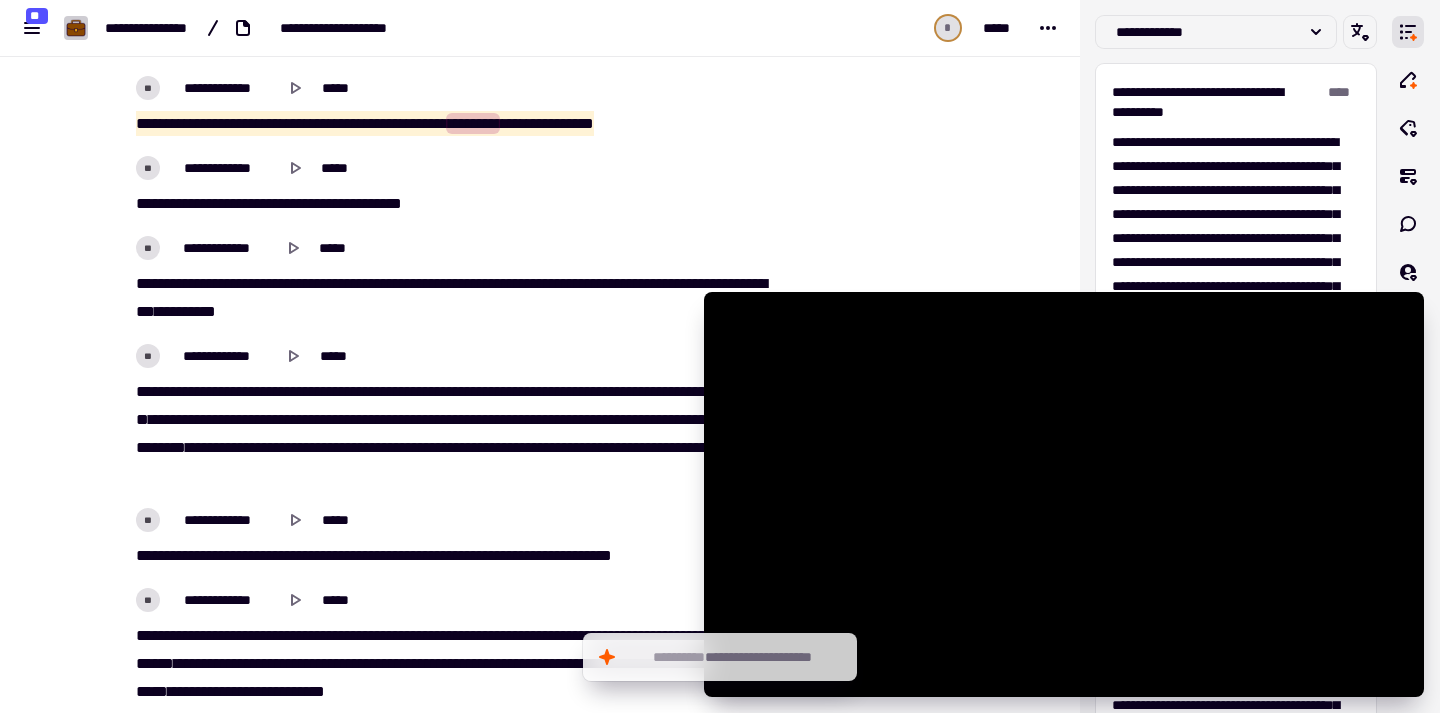 drag, startPoint x: 714, startPoint y: 128, endPoint x: 94, endPoint y: 102, distance: 620.5449 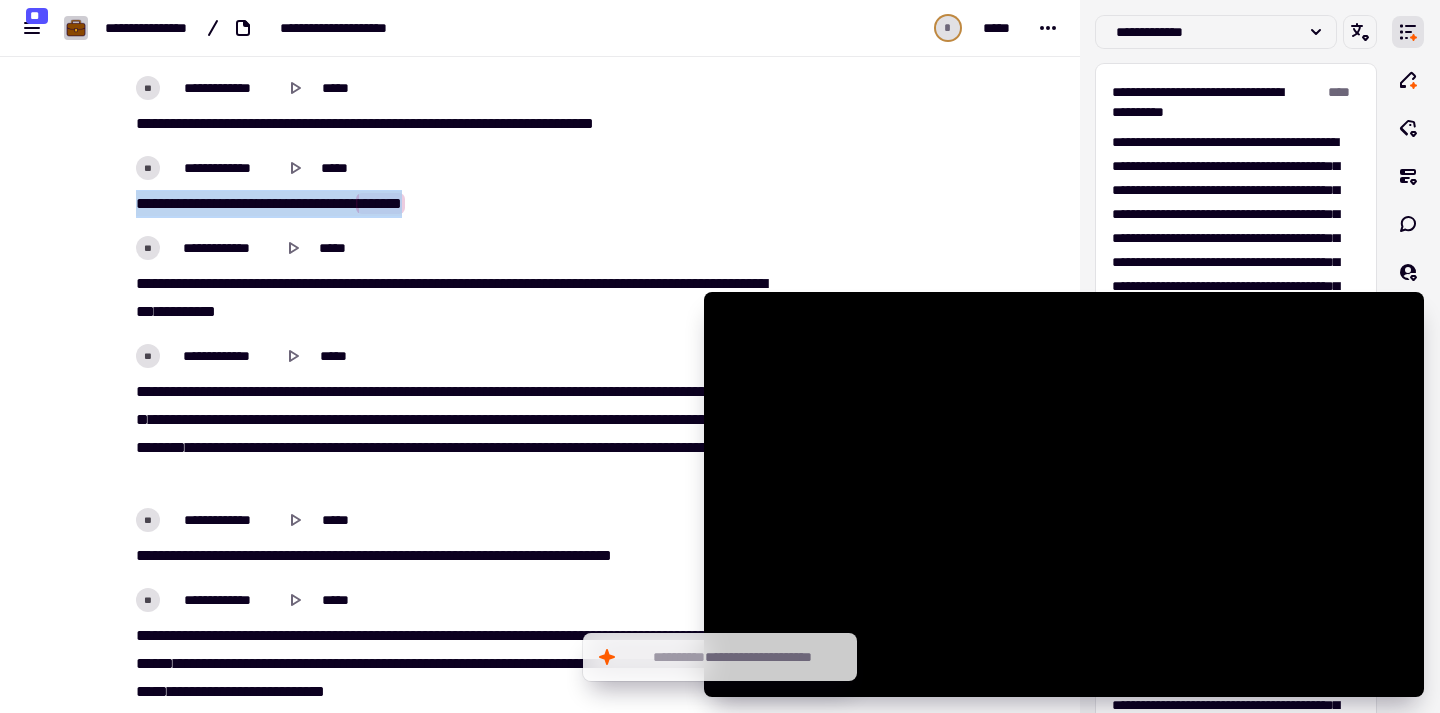 drag, startPoint x: 121, startPoint y: 200, endPoint x: 545, endPoint y: 226, distance: 424.79642 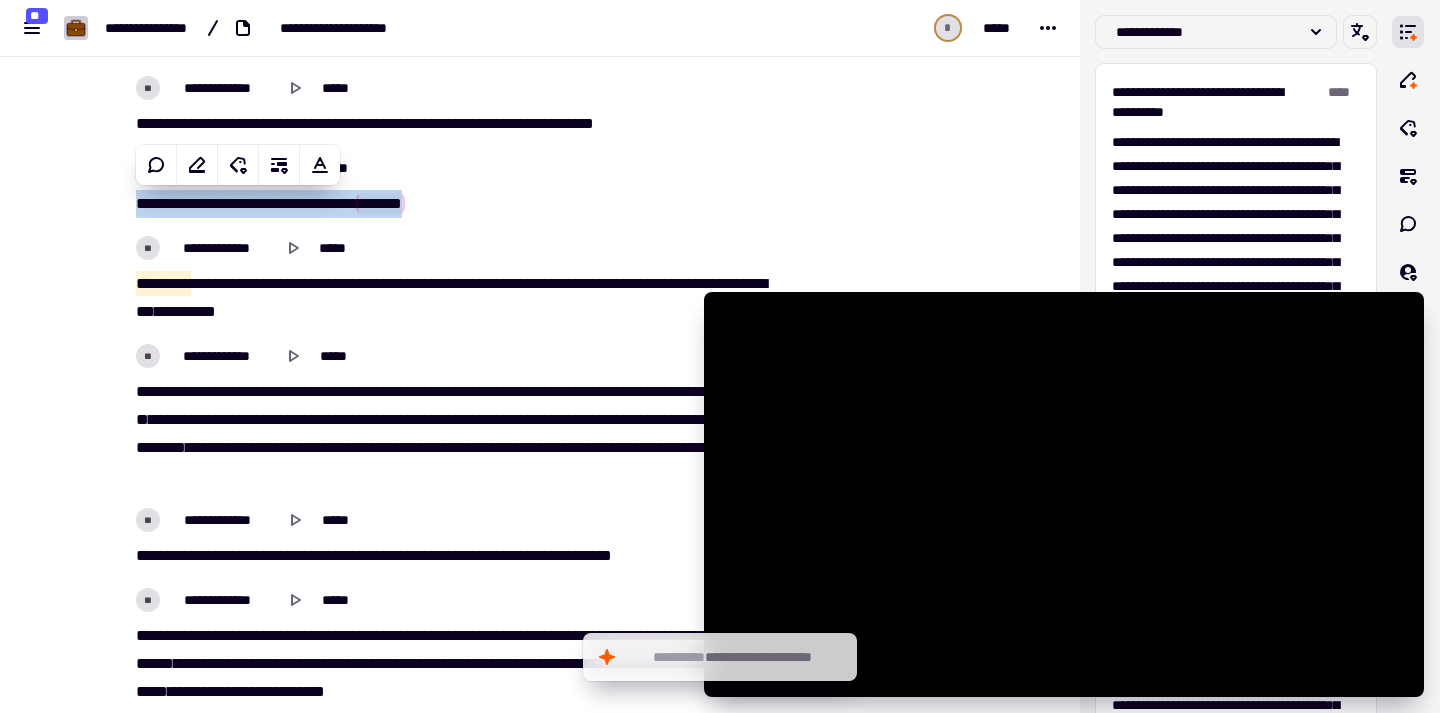copy on "**********" 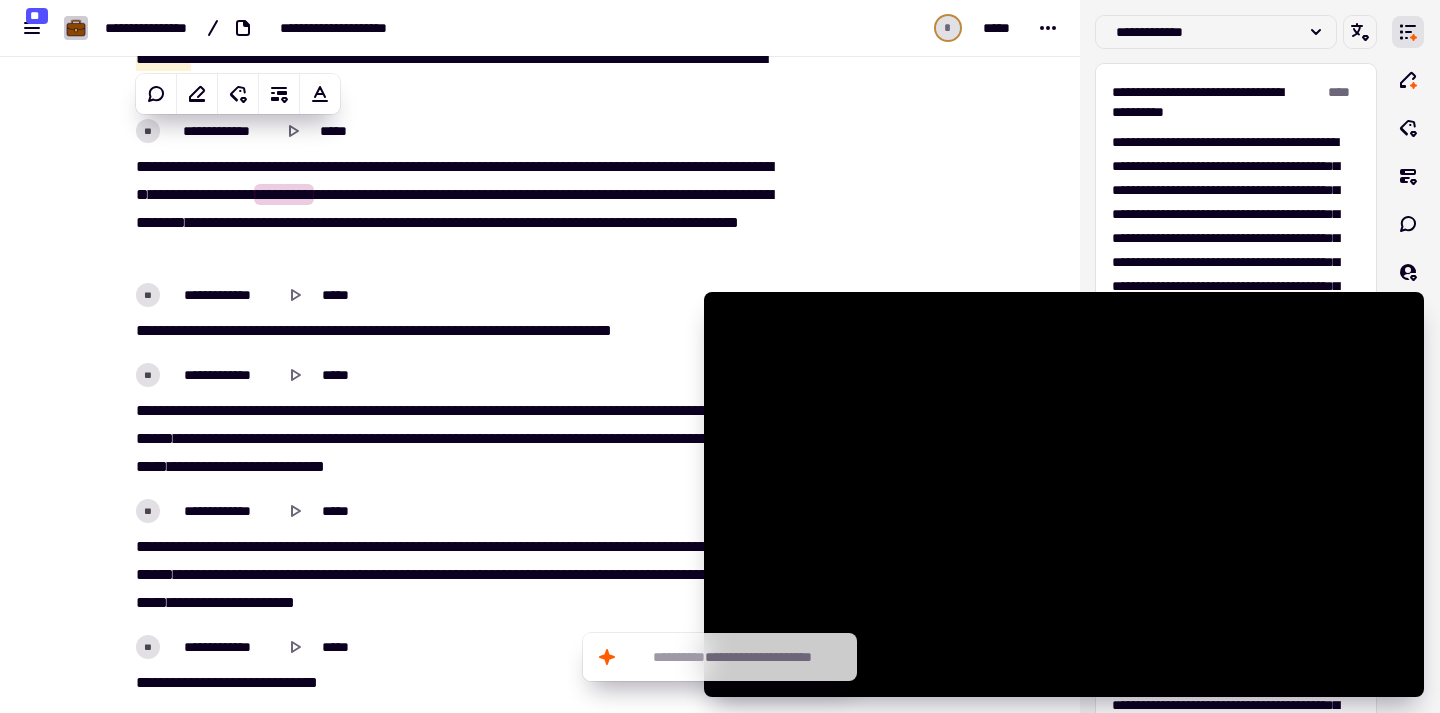 scroll, scrollTop: 19505, scrollLeft: 0, axis: vertical 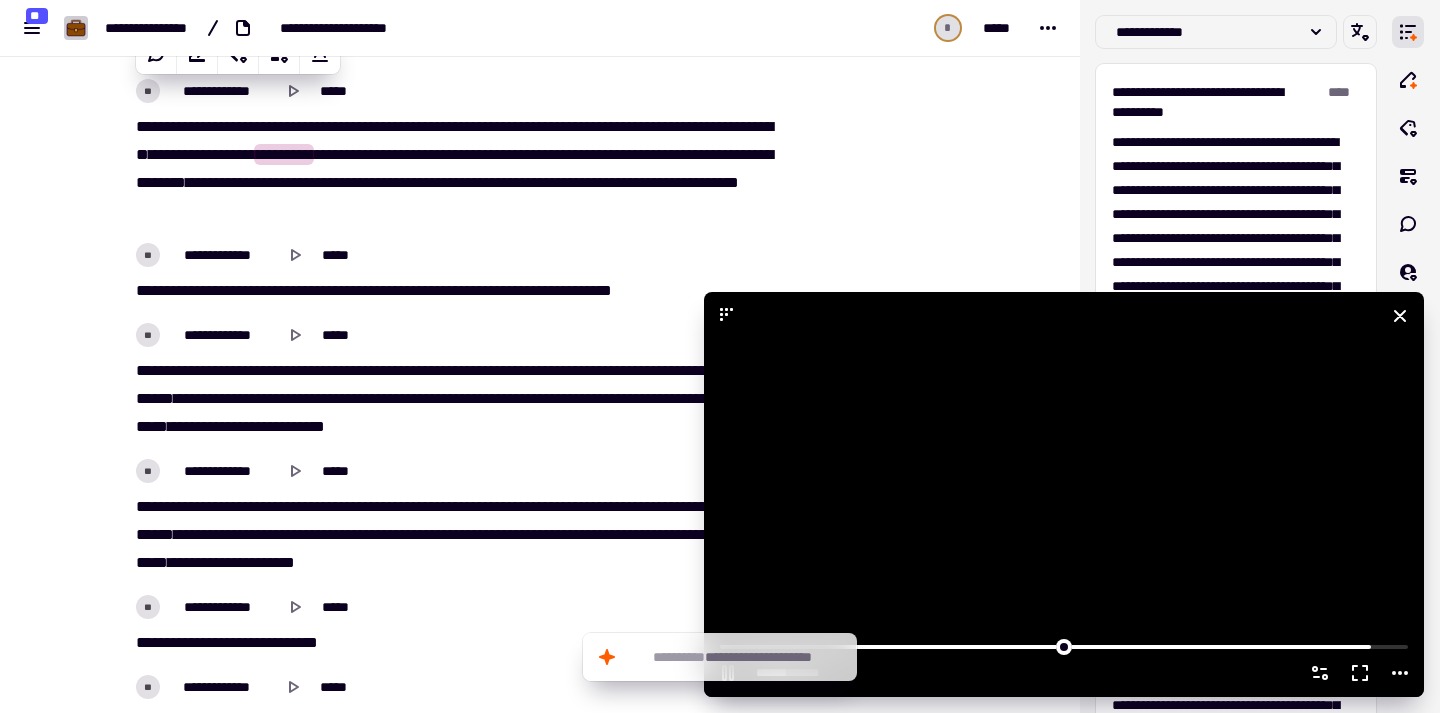 click at bounding box center [1064, 494] 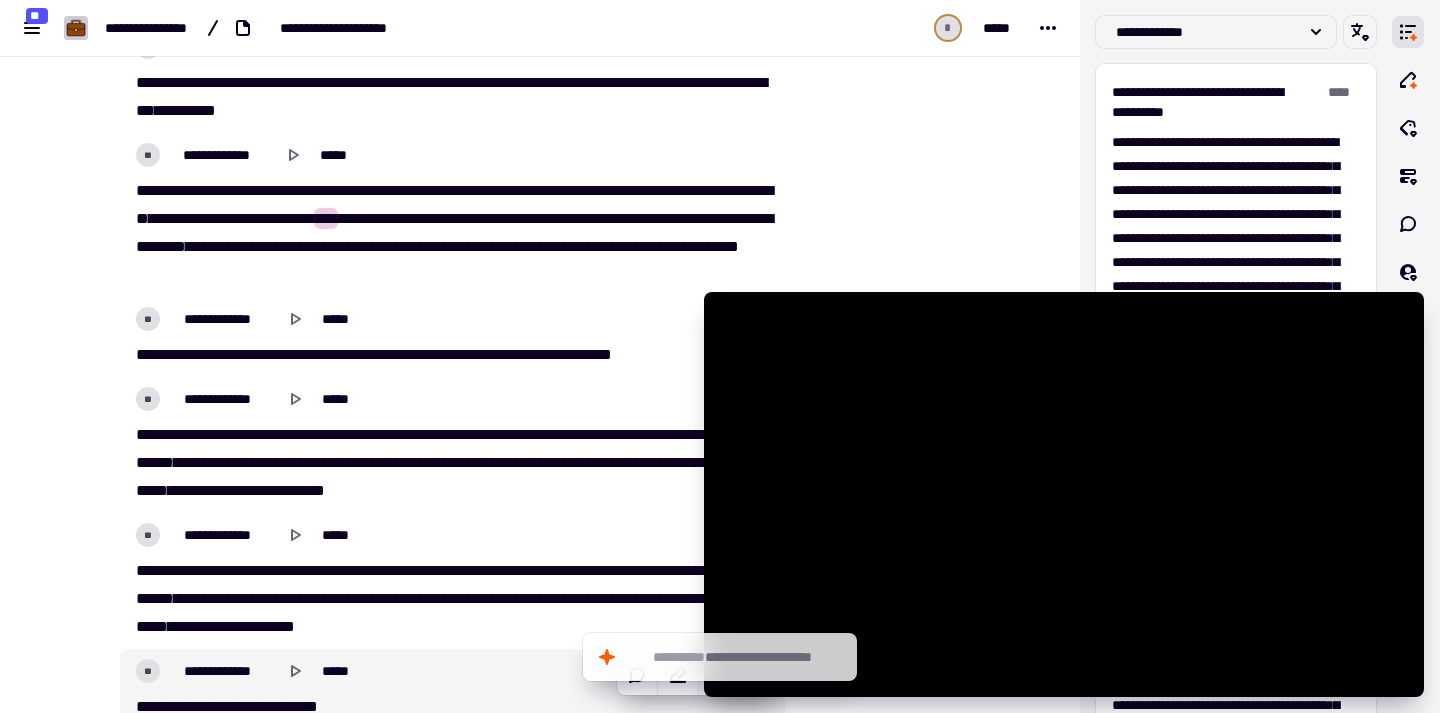 scroll, scrollTop: 19402, scrollLeft: 0, axis: vertical 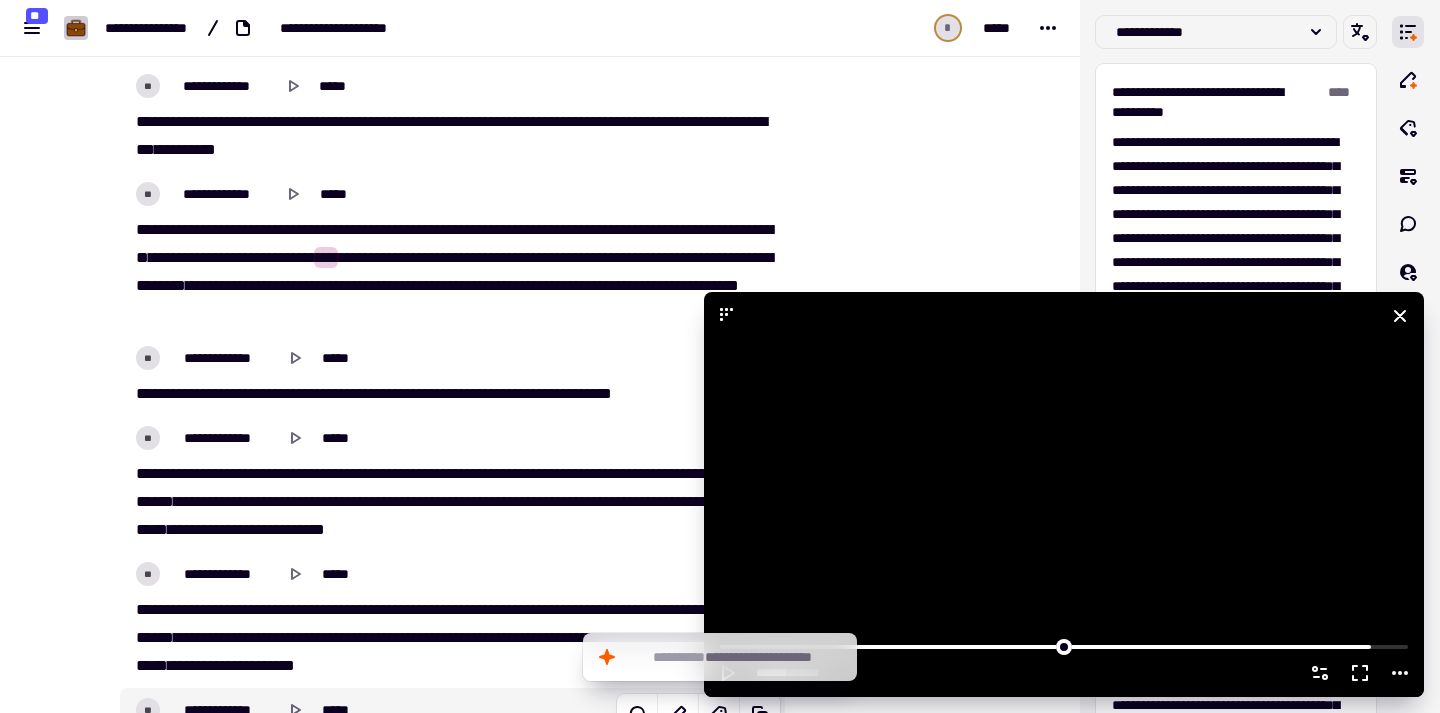 click at bounding box center (1064, 494) 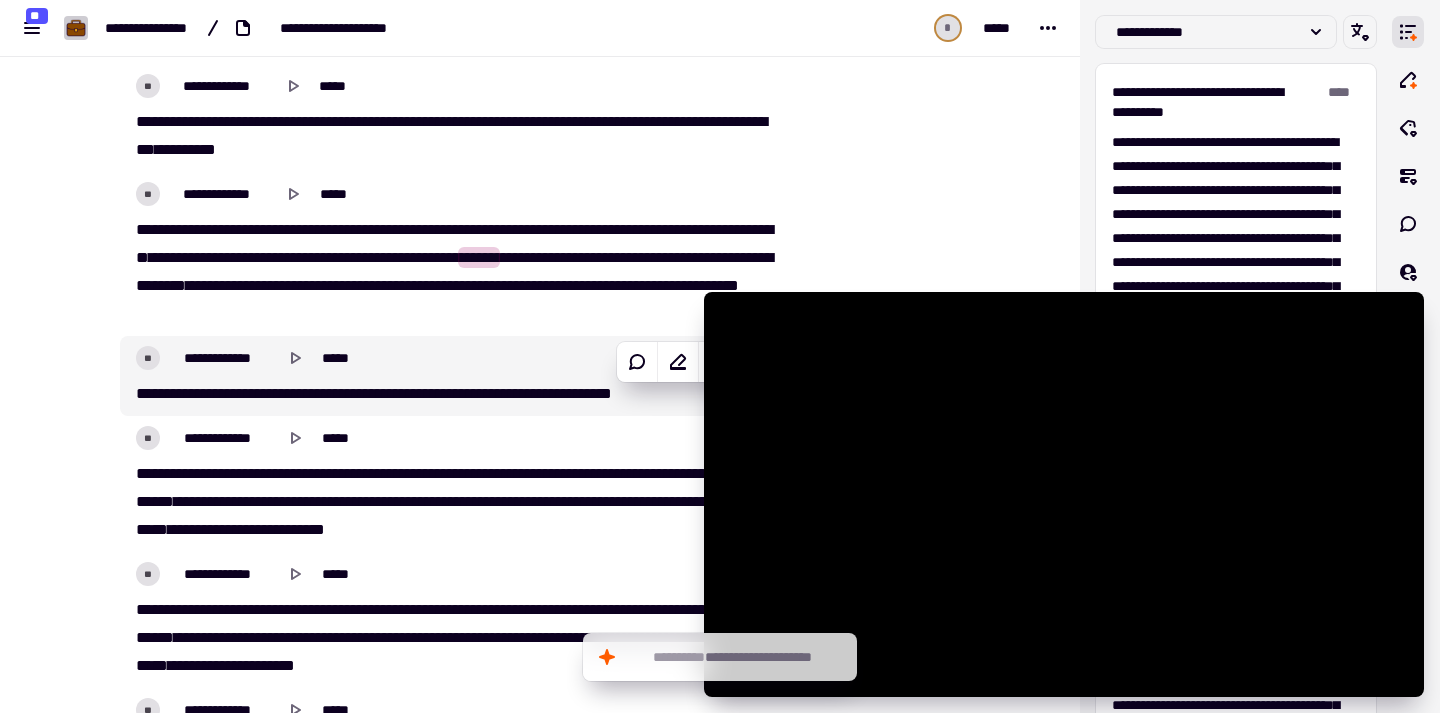 scroll, scrollTop: 19529, scrollLeft: 0, axis: vertical 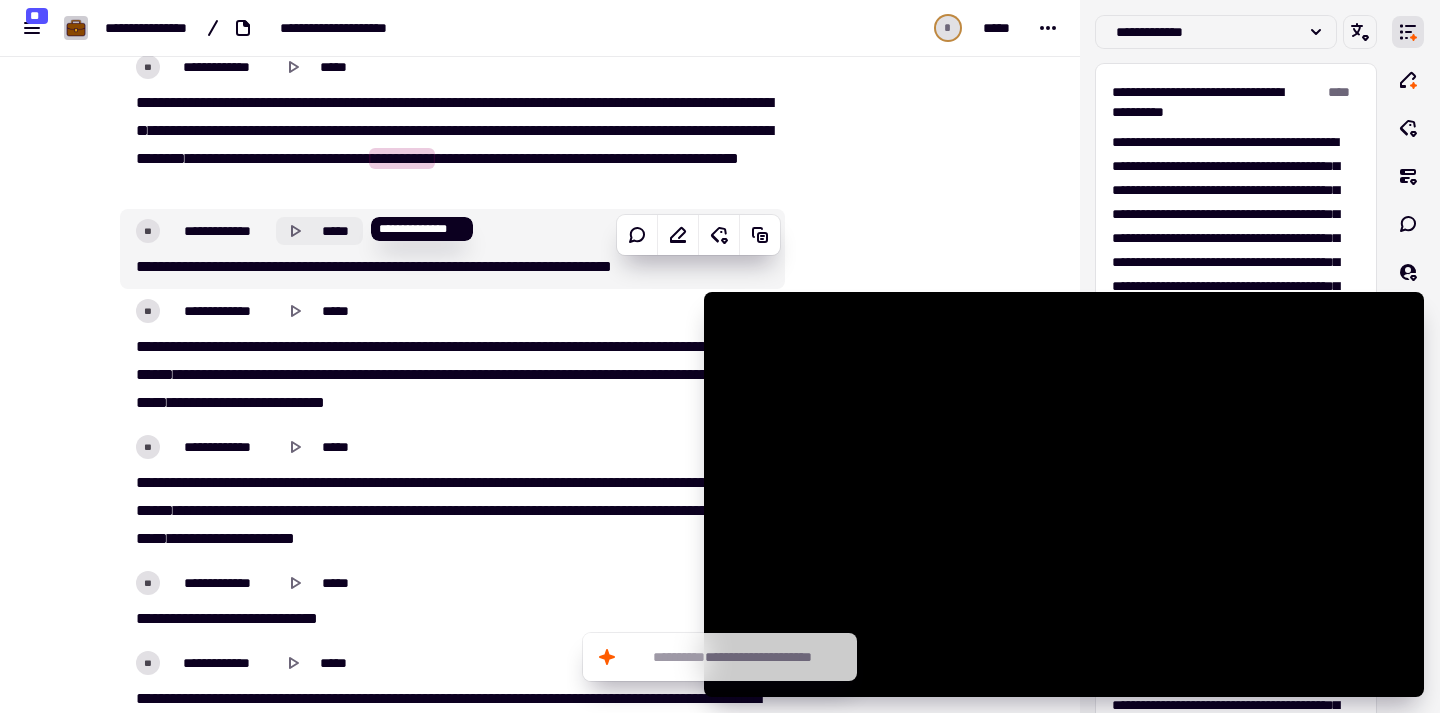 click 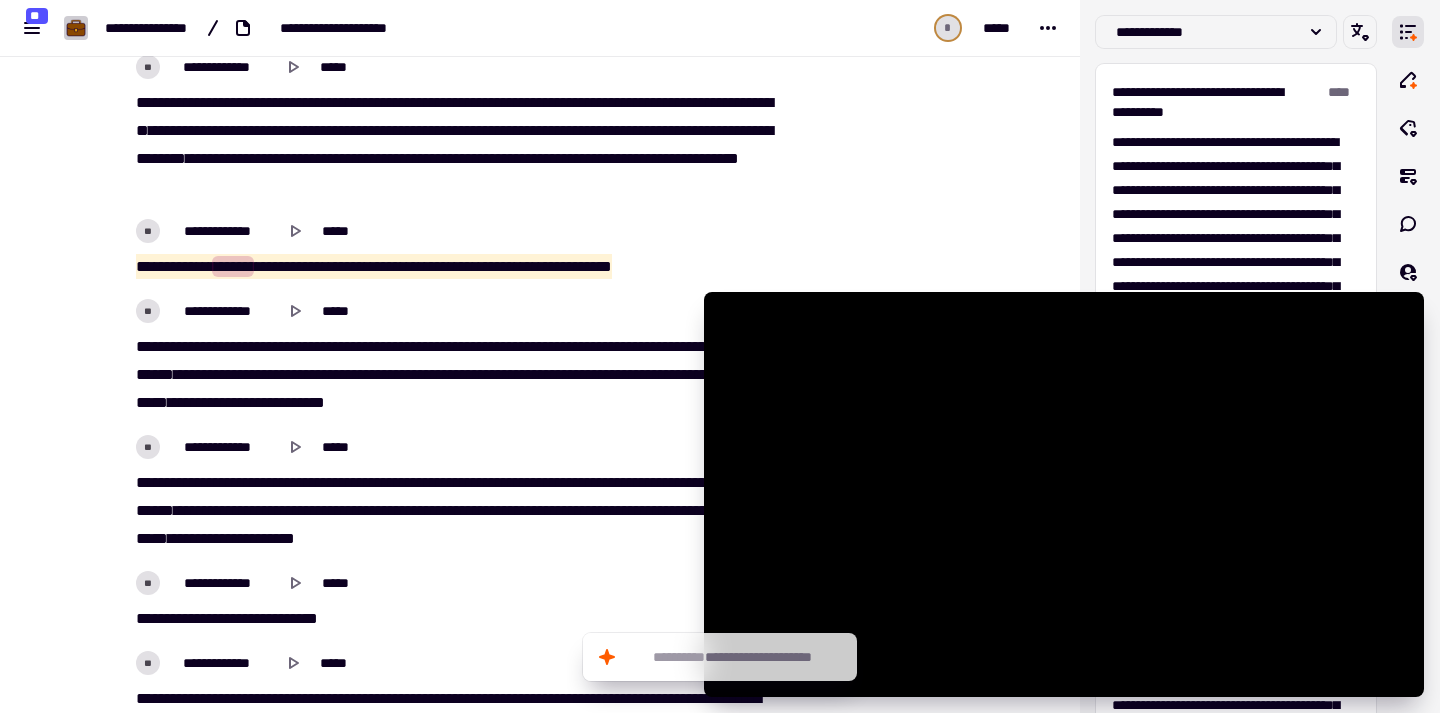 drag, startPoint x: 120, startPoint y: 270, endPoint x: 758, endPoint y: 262, distance: 638.0502 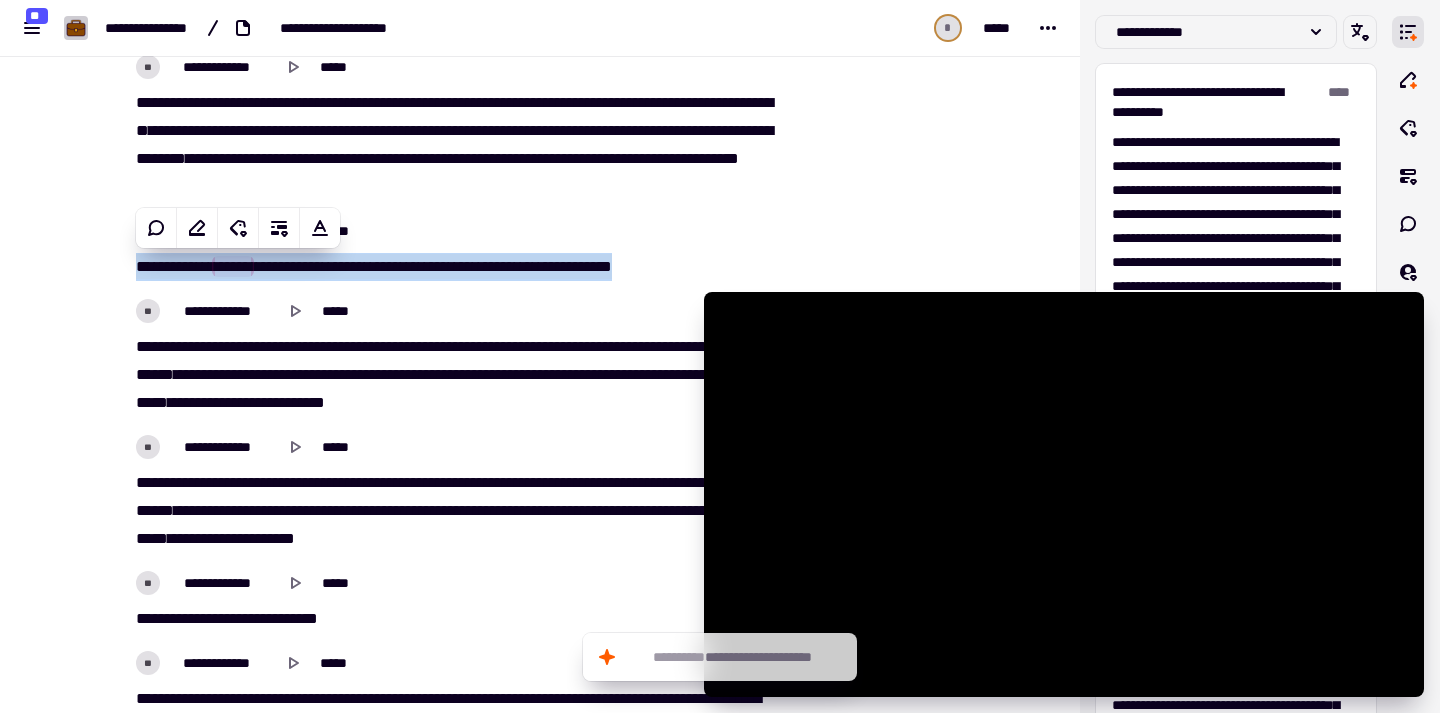 copy on "**********" 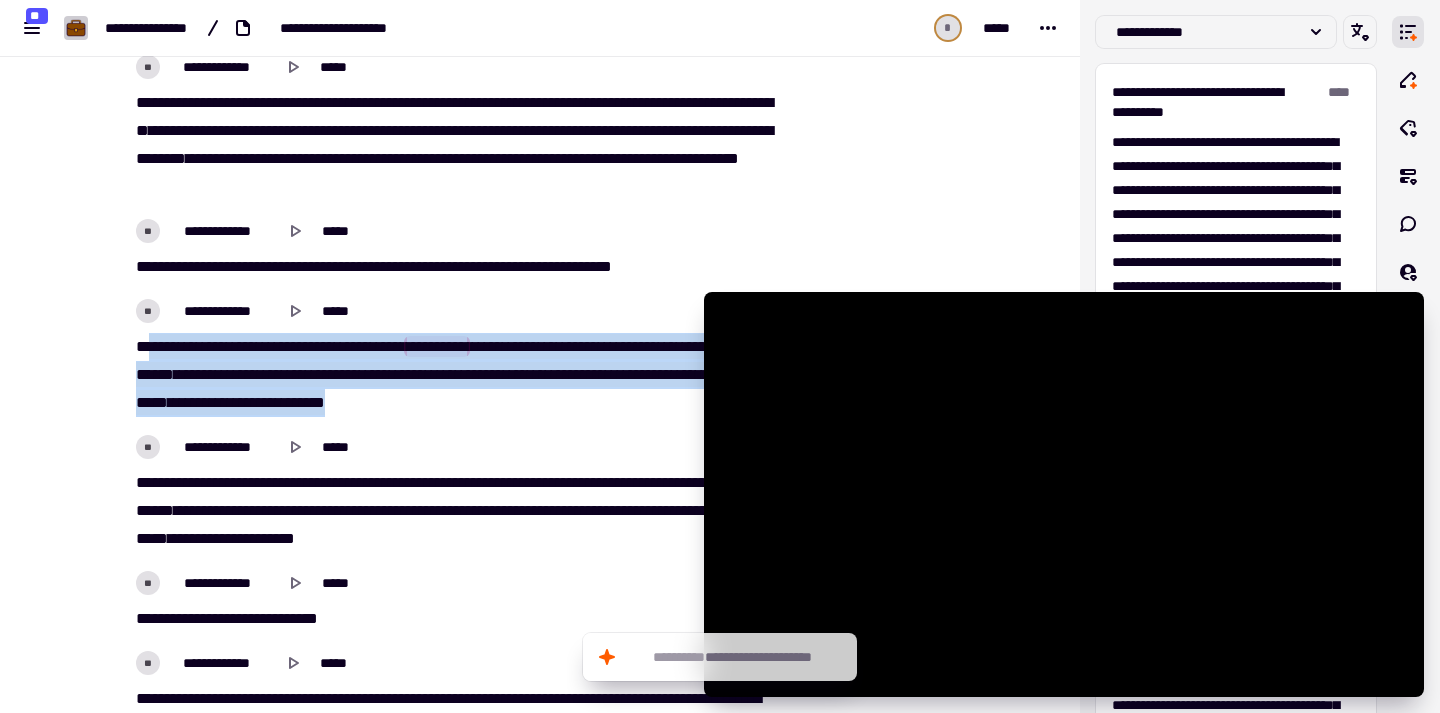 drag, startPoint x: 134, startPoint y: 346, endPoint x: 656, endPoint y: 425, distance: 527.94415 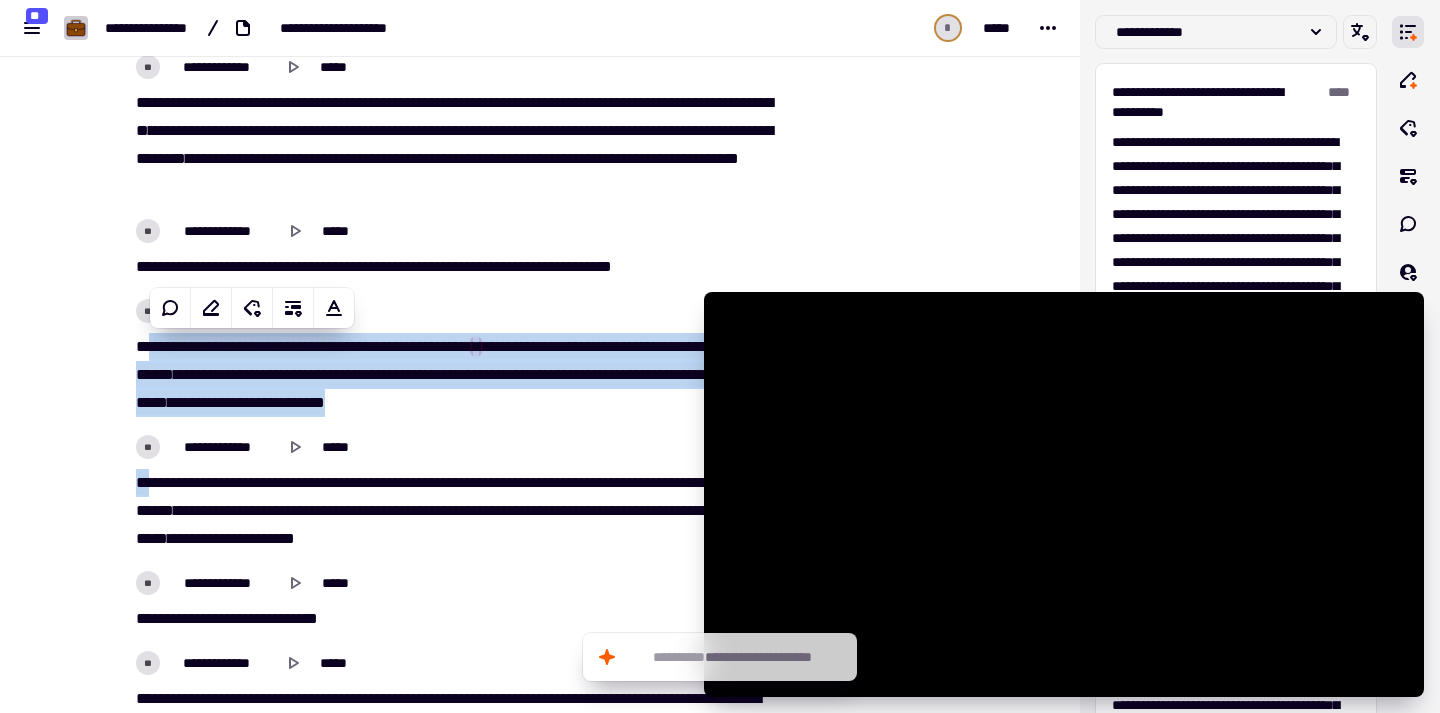 copy on "**********" 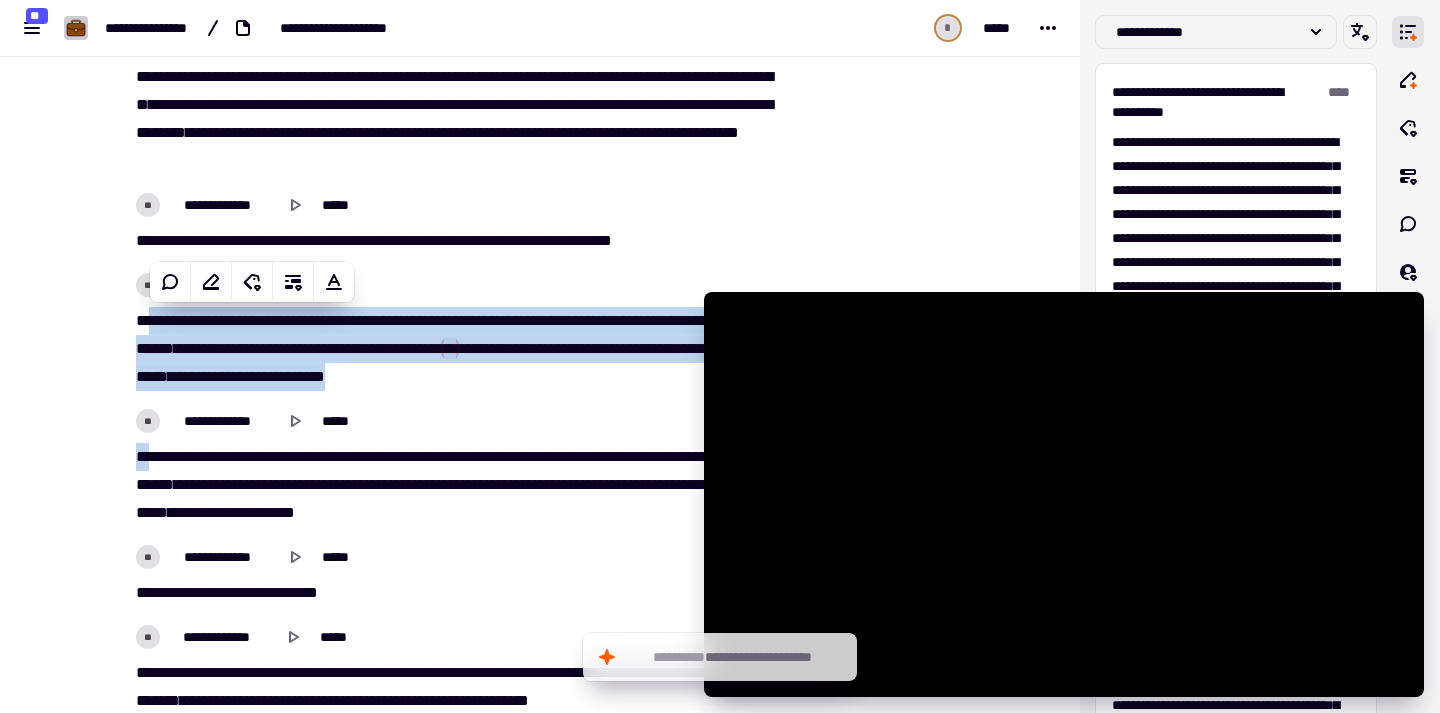 scroll, scrollTop: 19581, scrollLeft: 0, axis: vertical 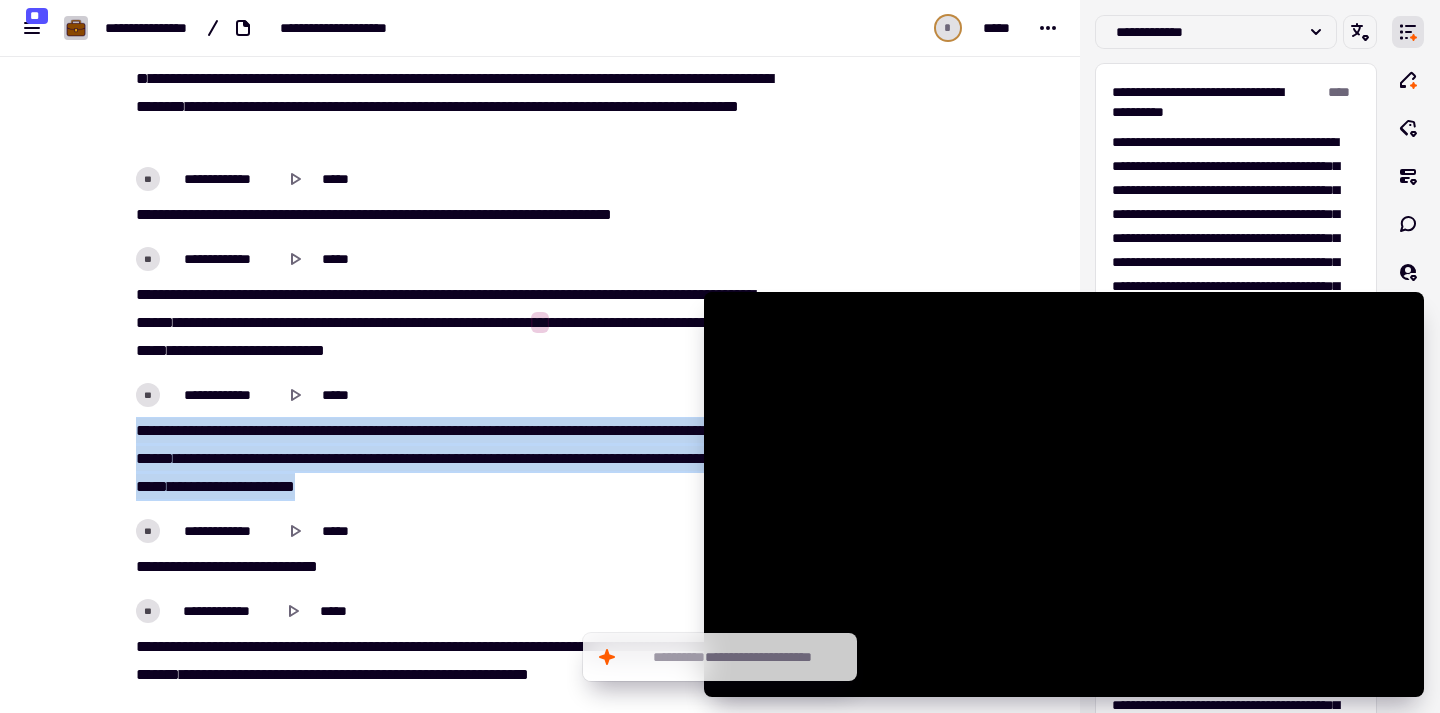 drag, startPoint x: 129, startPoint y: 426, endPoint x: 683, endPoint y: 522, distance: 562.25616 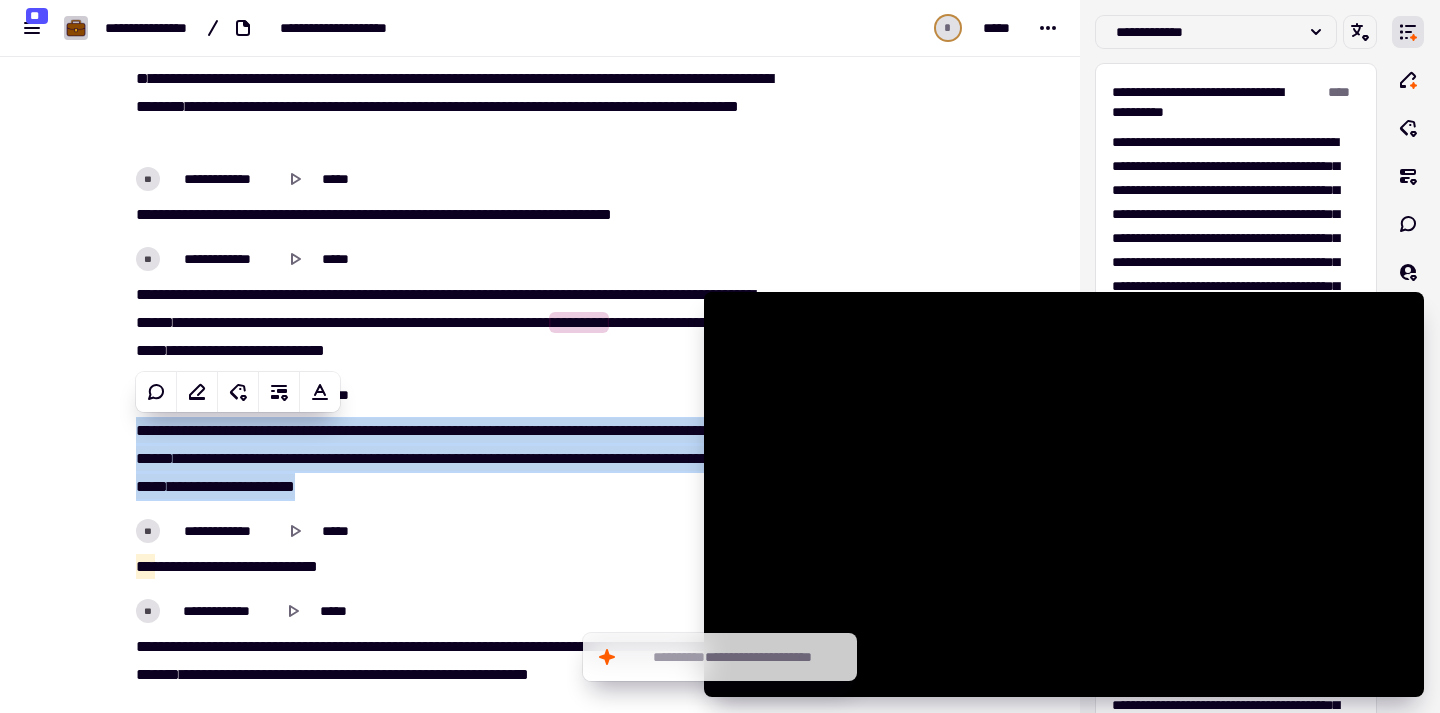 copy on "**********" 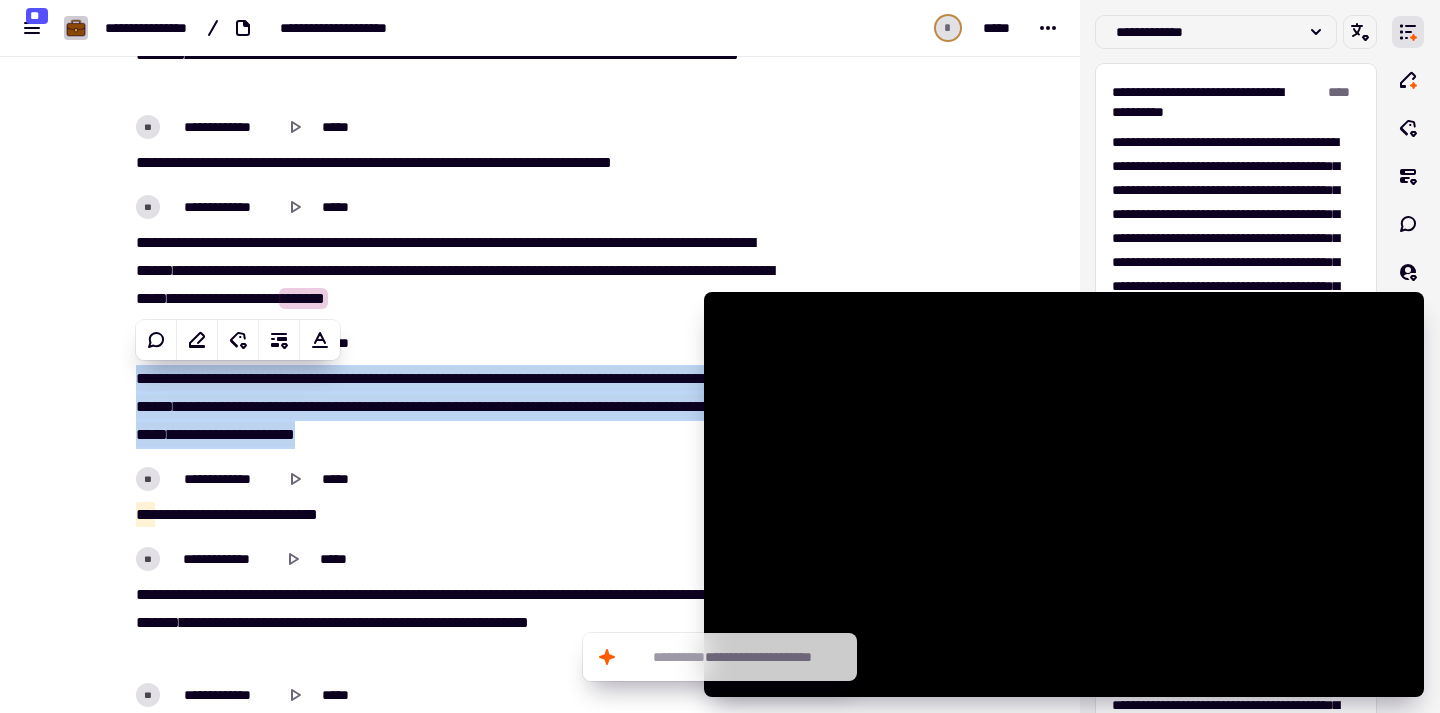 scroll, scrollTop: 19659, scrollLeft: 0, axis: vertical 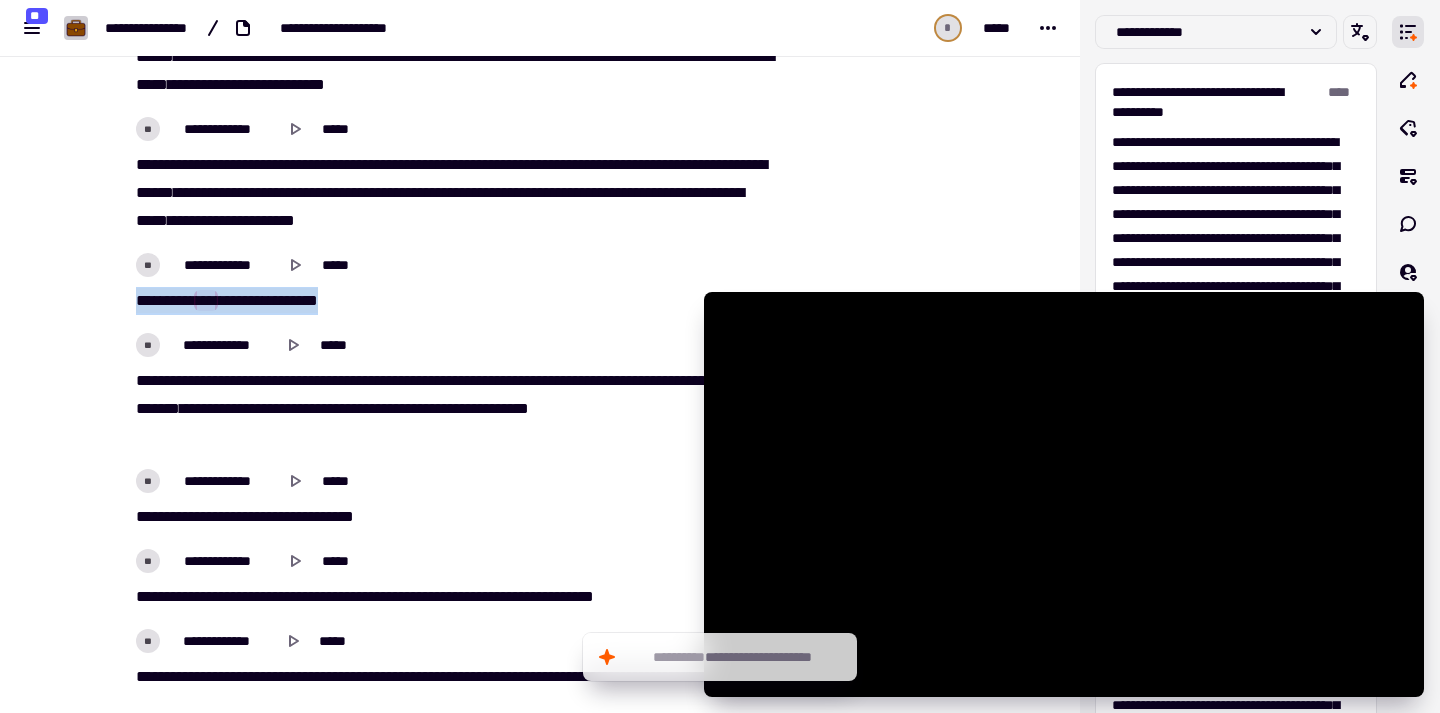 drag, startPoint x: 380, startPoint y: 306, endPoint x: 123, endPoint y: 302, distance: 257.03113 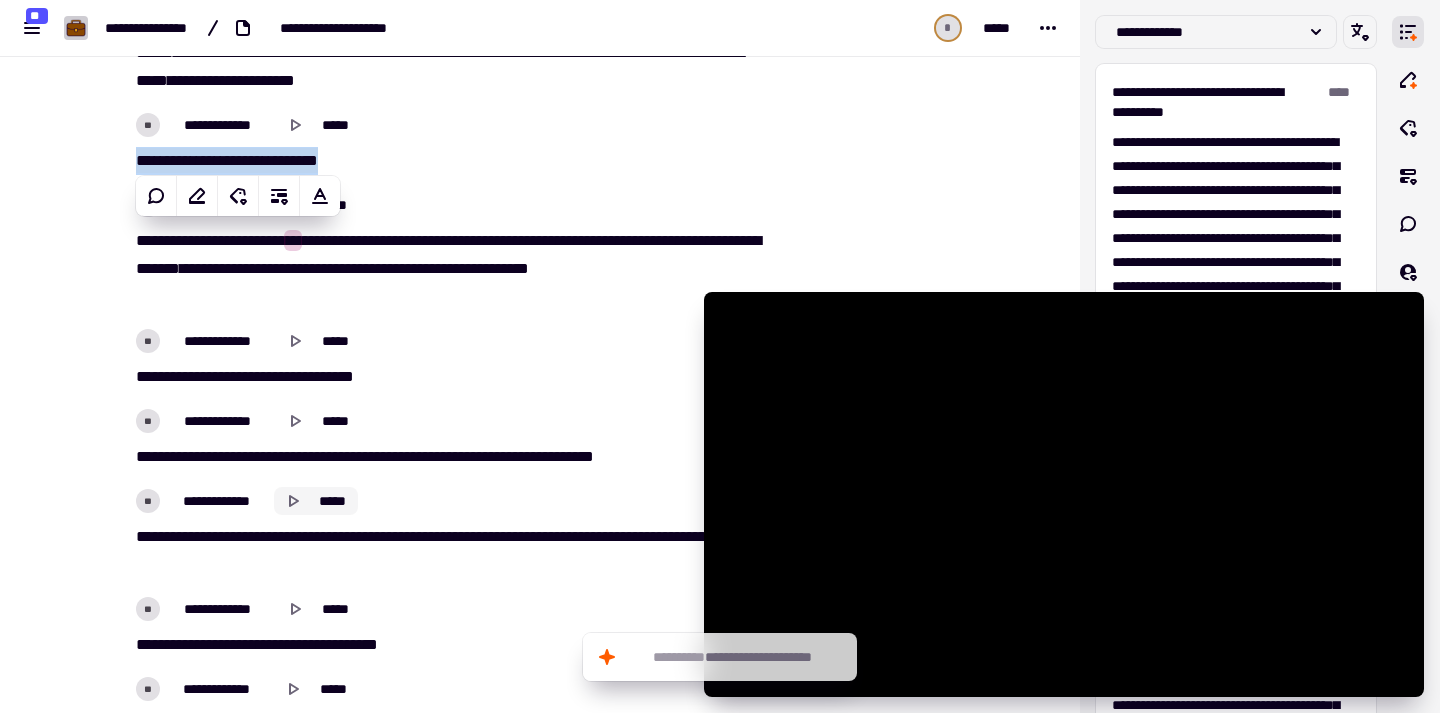 scroll, scrollTop: 20090, scrollLeft: 0, axis: vertical 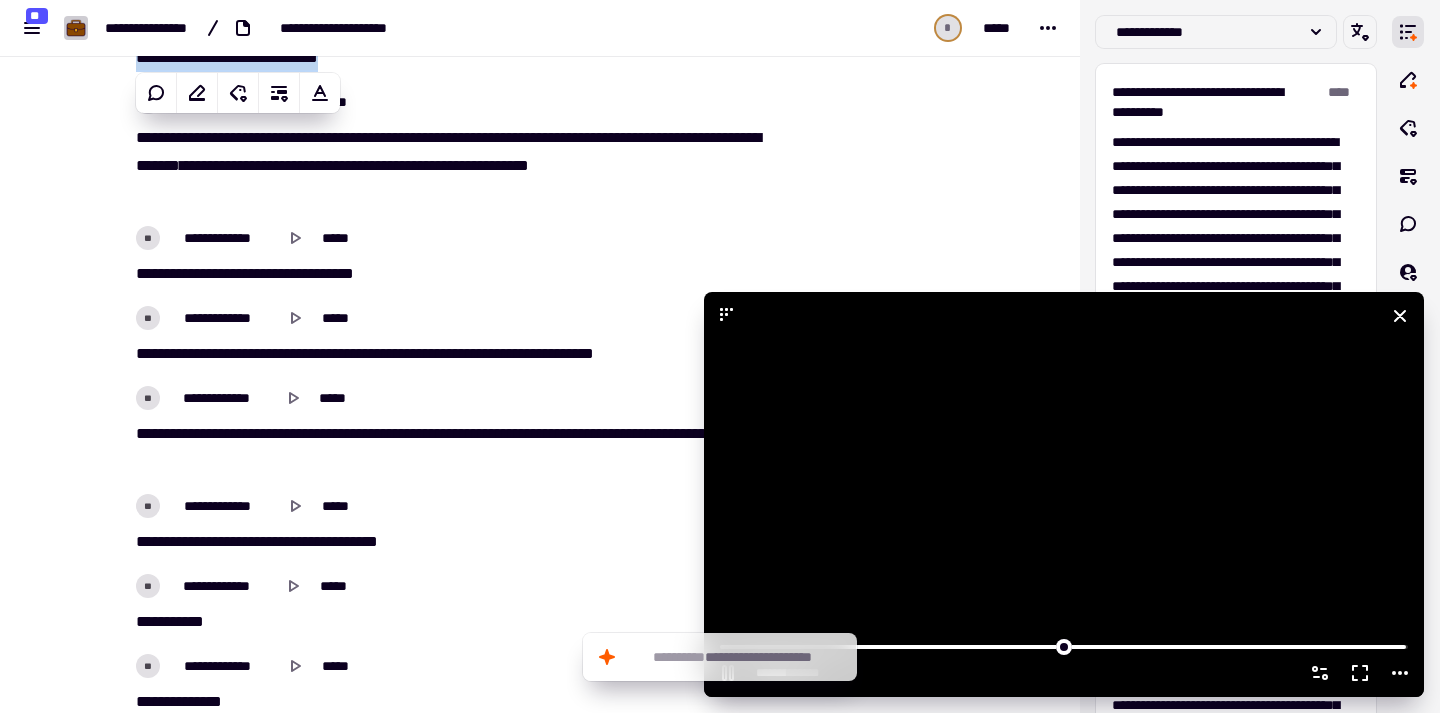 click at bounding box center [1064, 494] 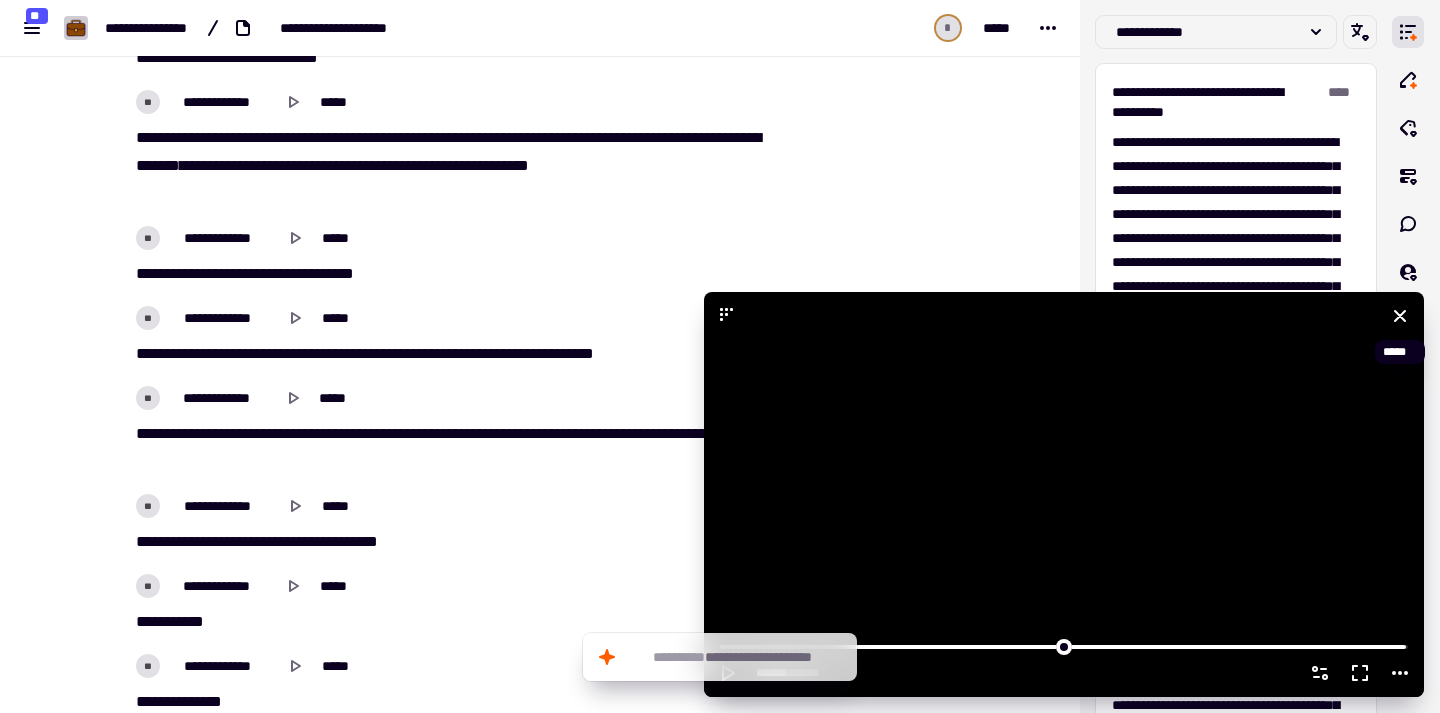 click 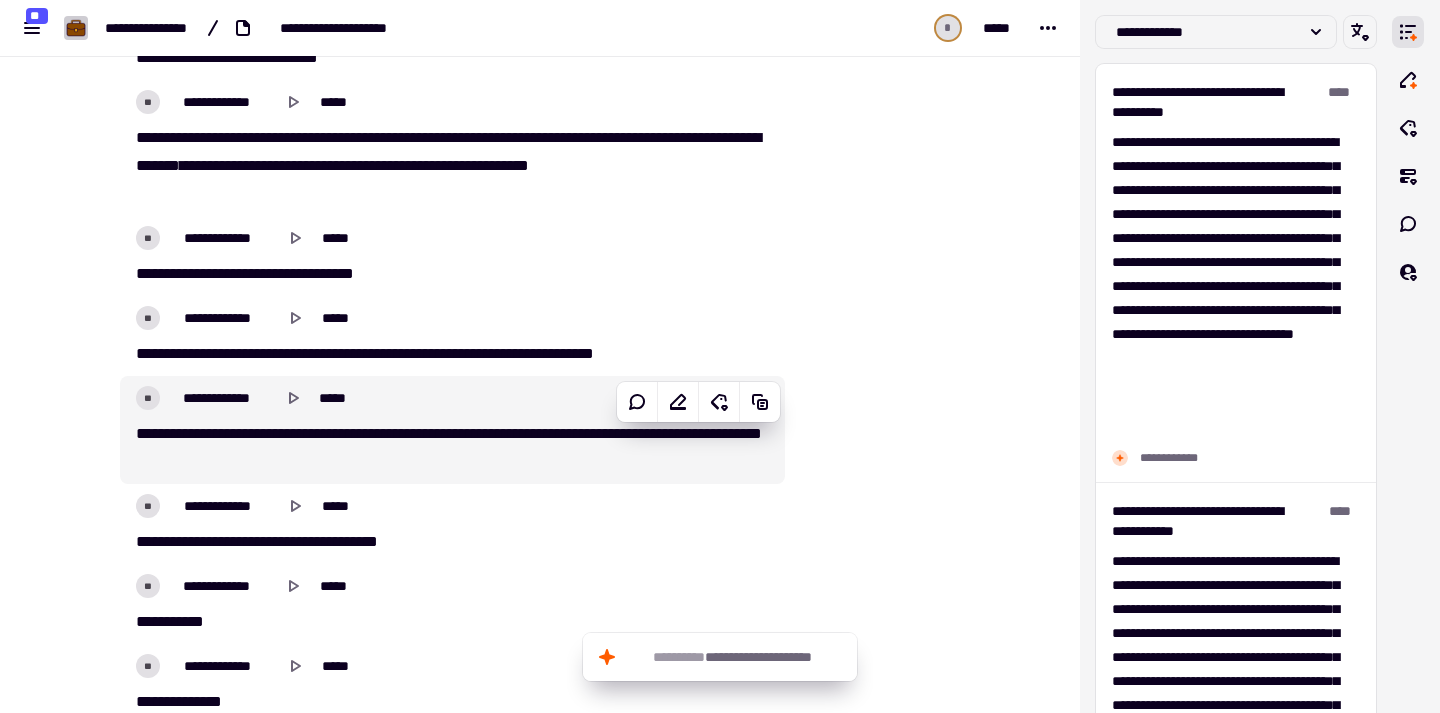 scroll, scrollTop: 20577, scrollLeft: 0, axis: vertical 